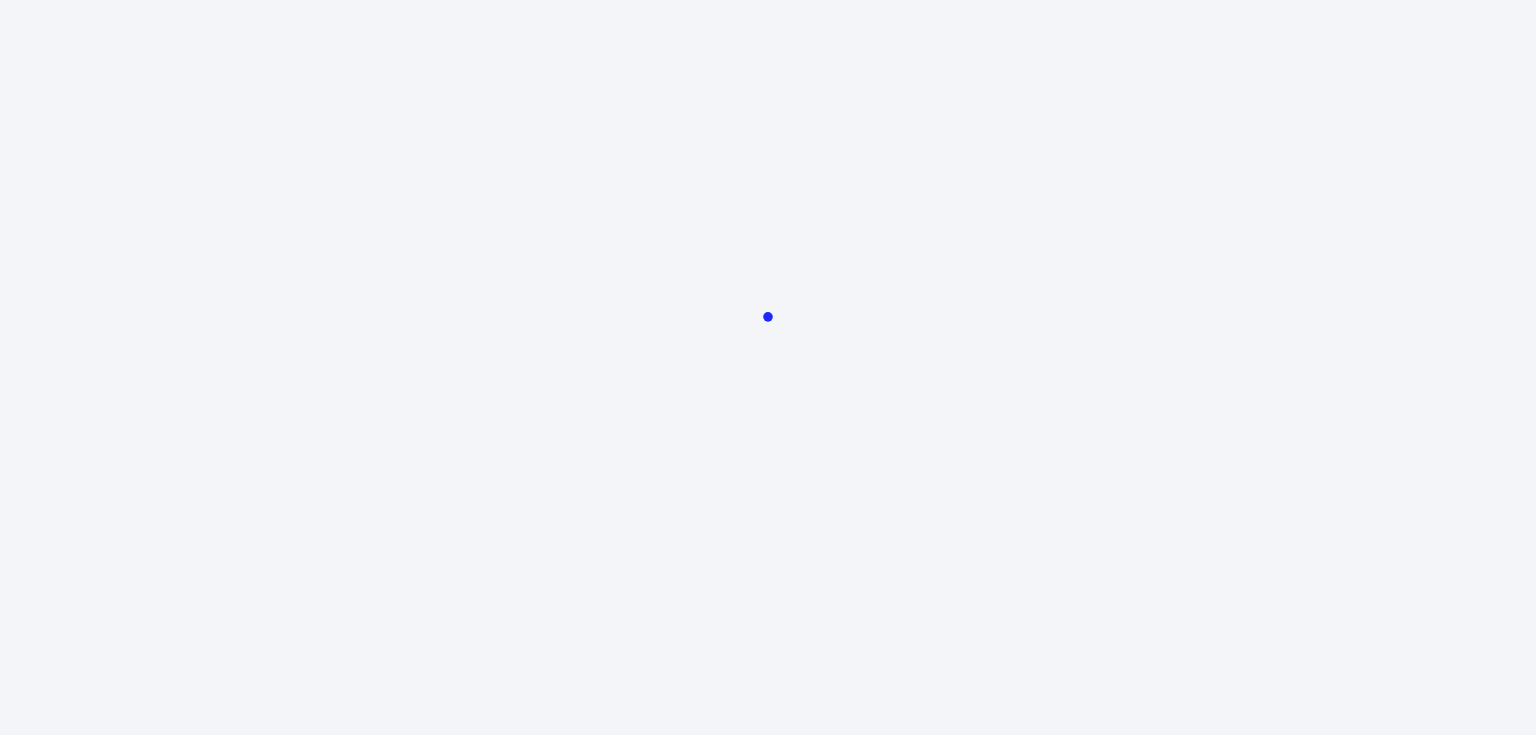 scroll, scrollTop: 0, scrollLeft: 0, axis: both 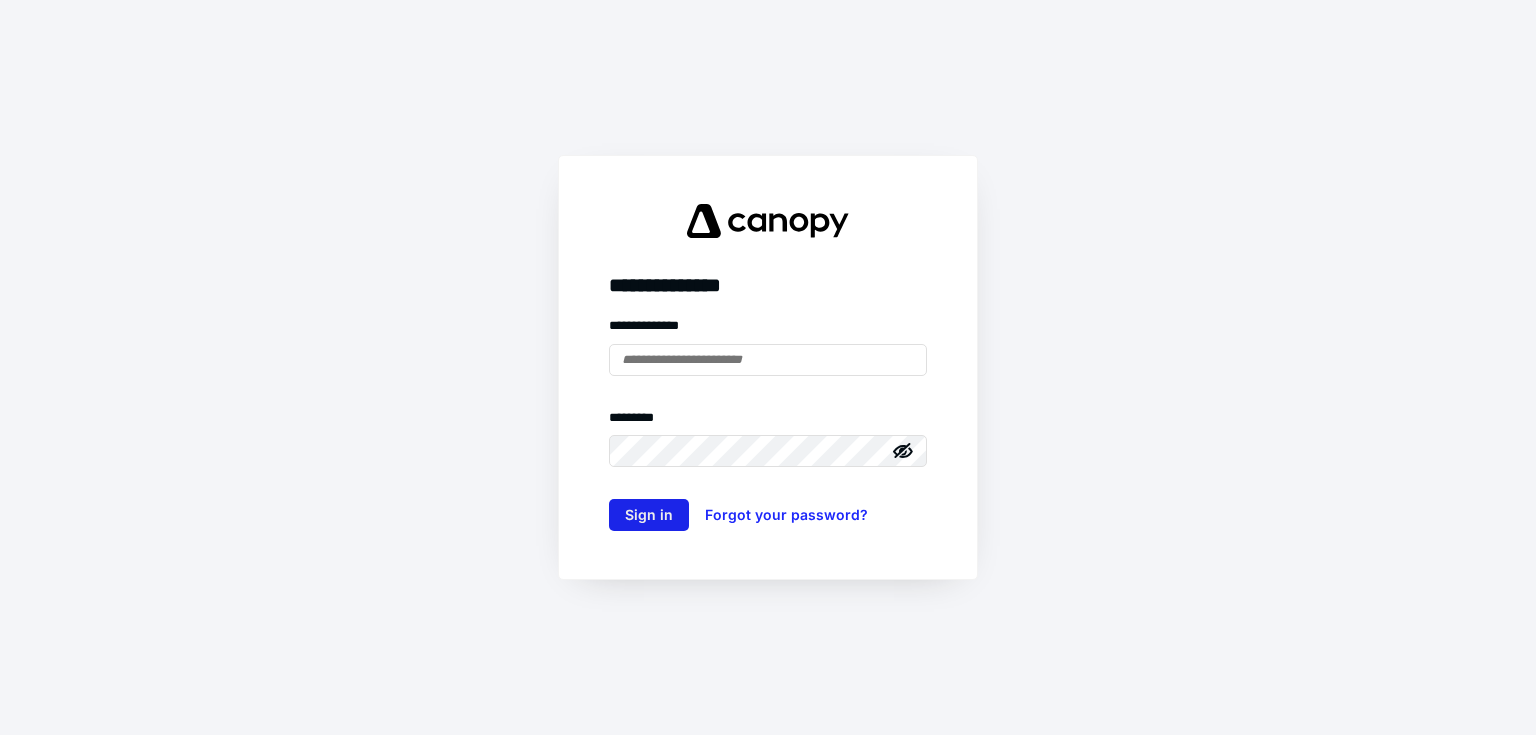type on "**********" 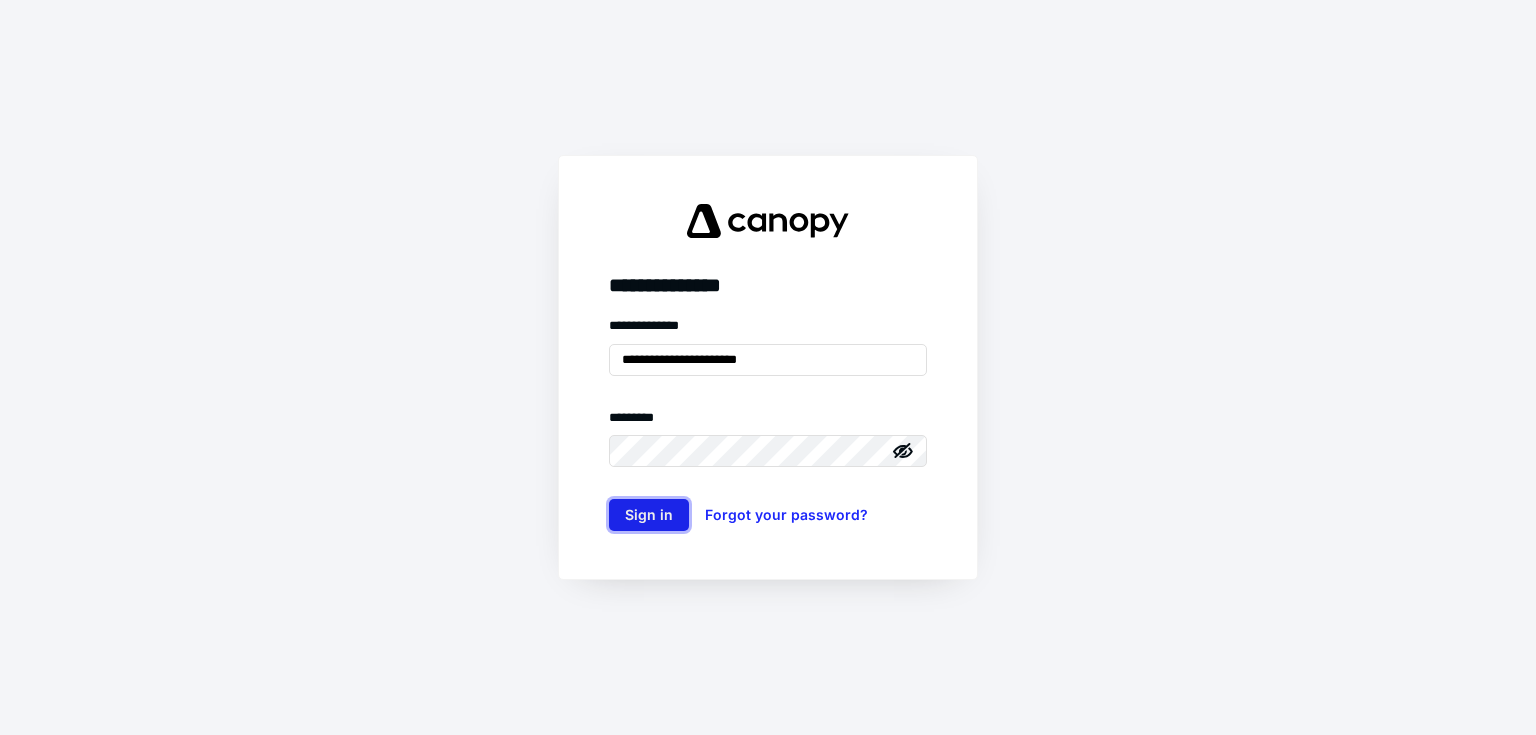 click on "Sign in" at bounding box center [649, 515] 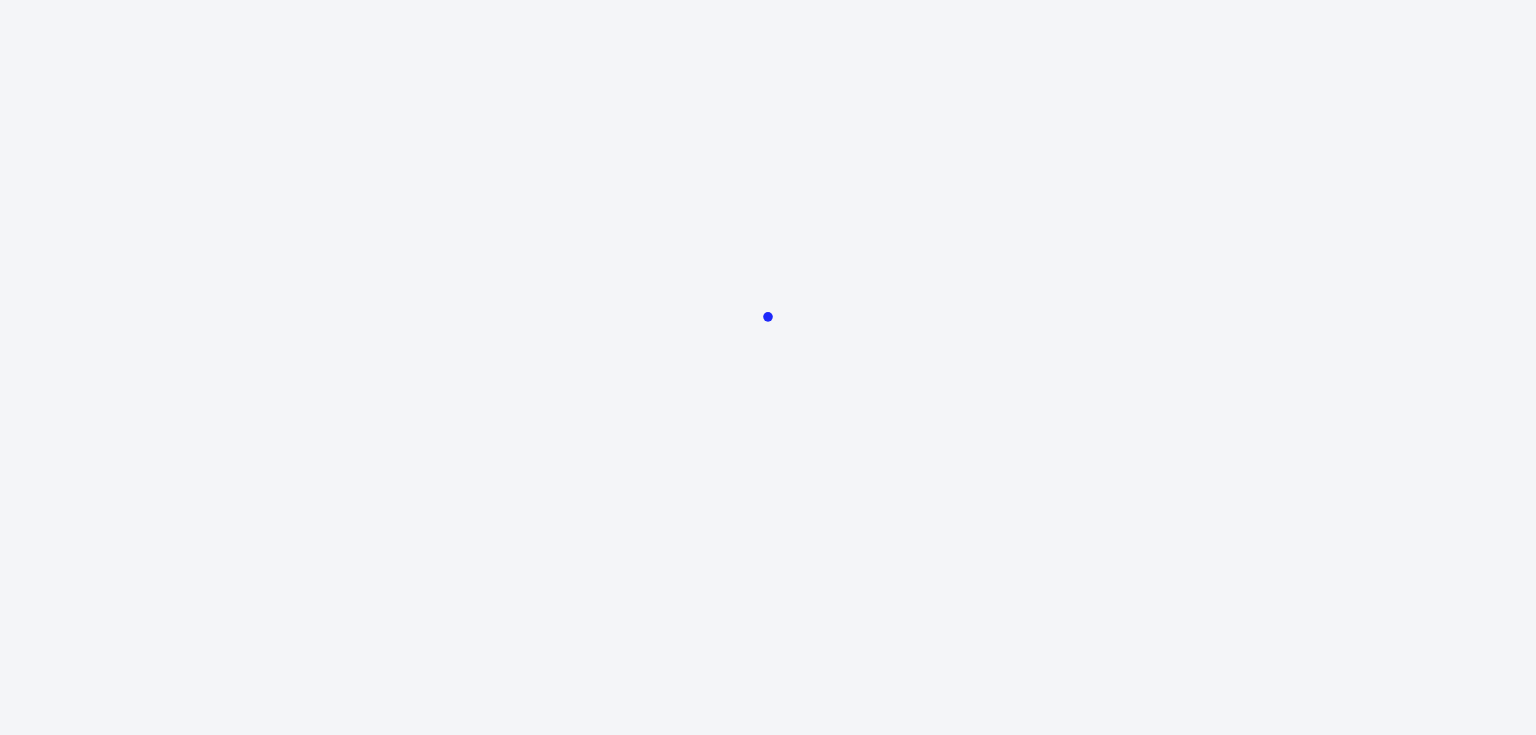 scroll, scrollTop: 0, scrollLeft: 0, axis: both 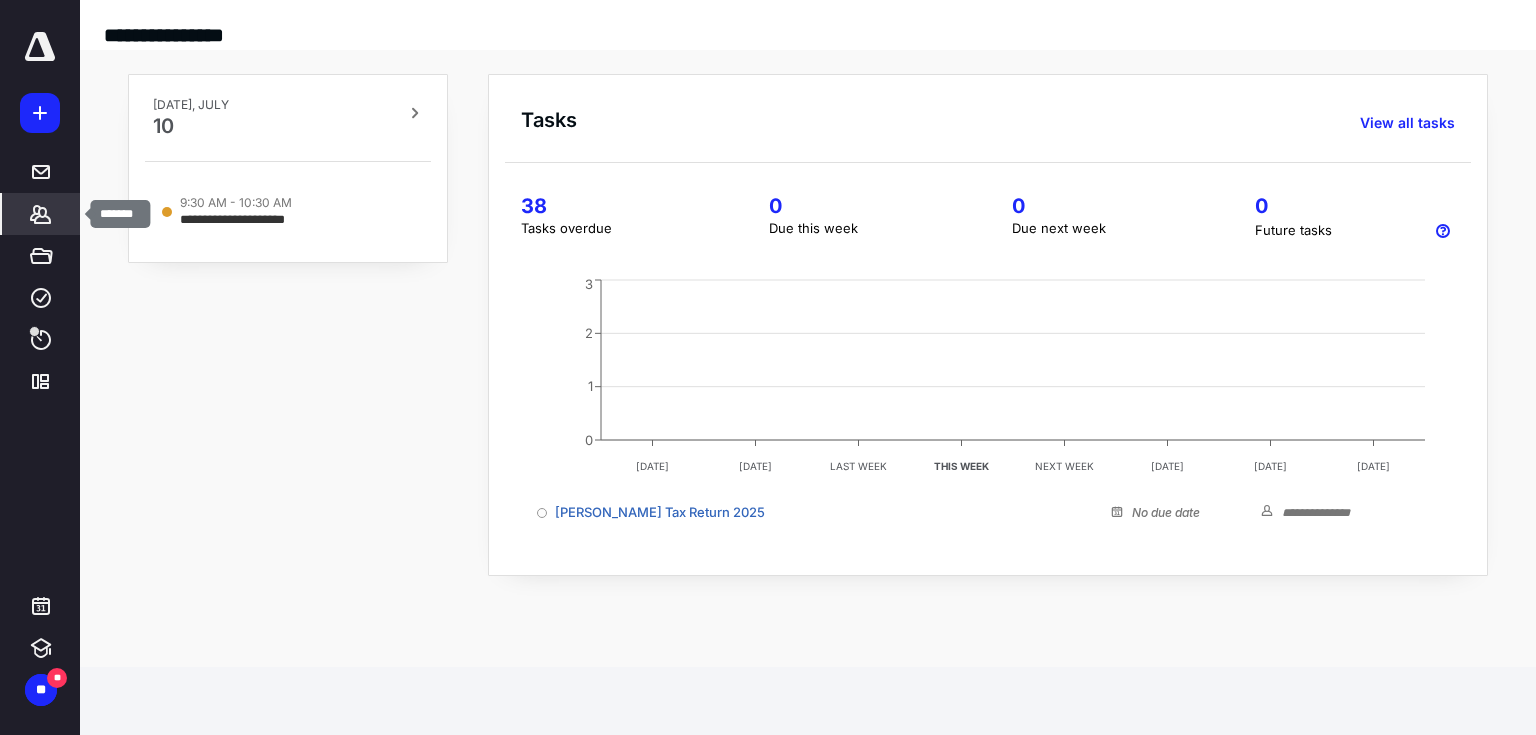 click on "*******" at bounding box center [41, 214] 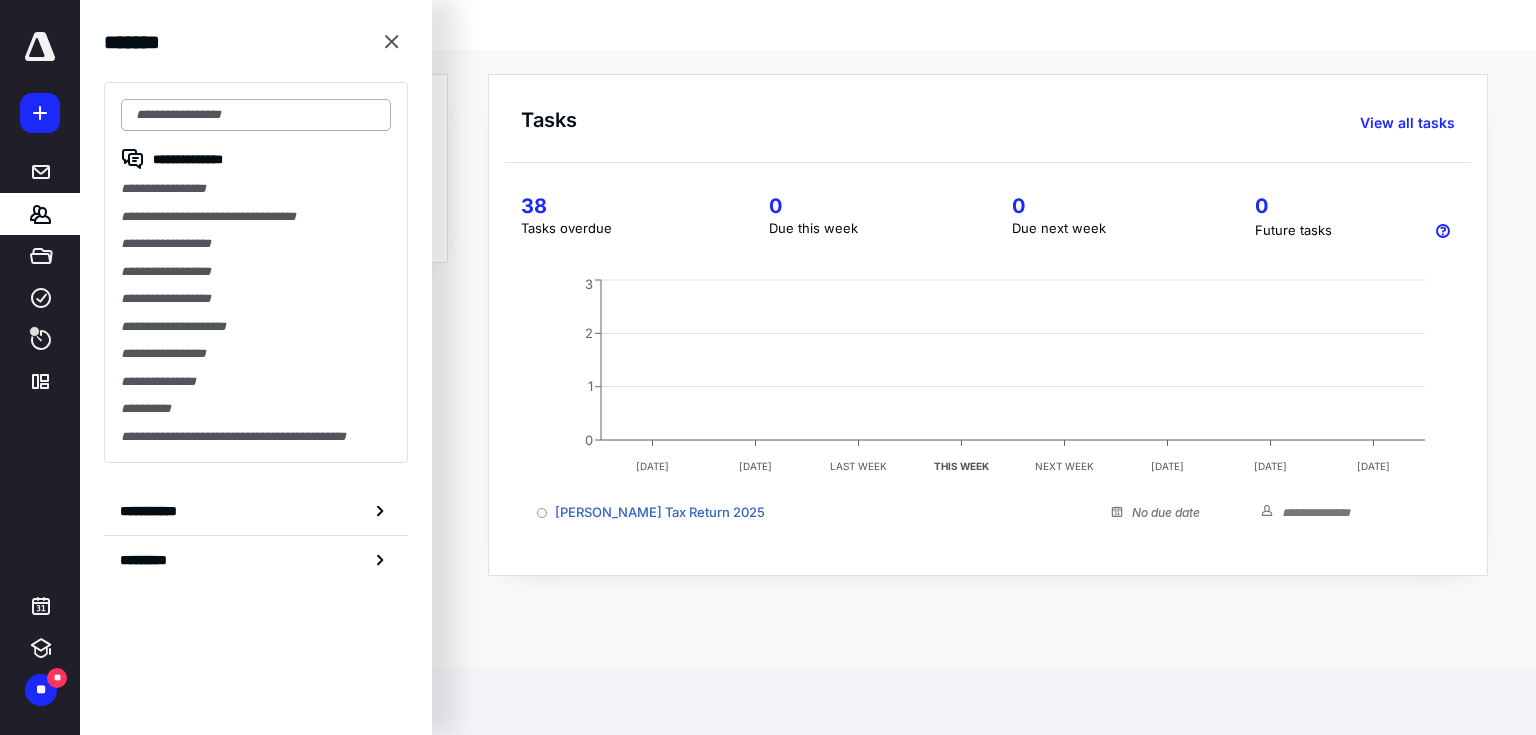 click at bounding box center (256, 115) 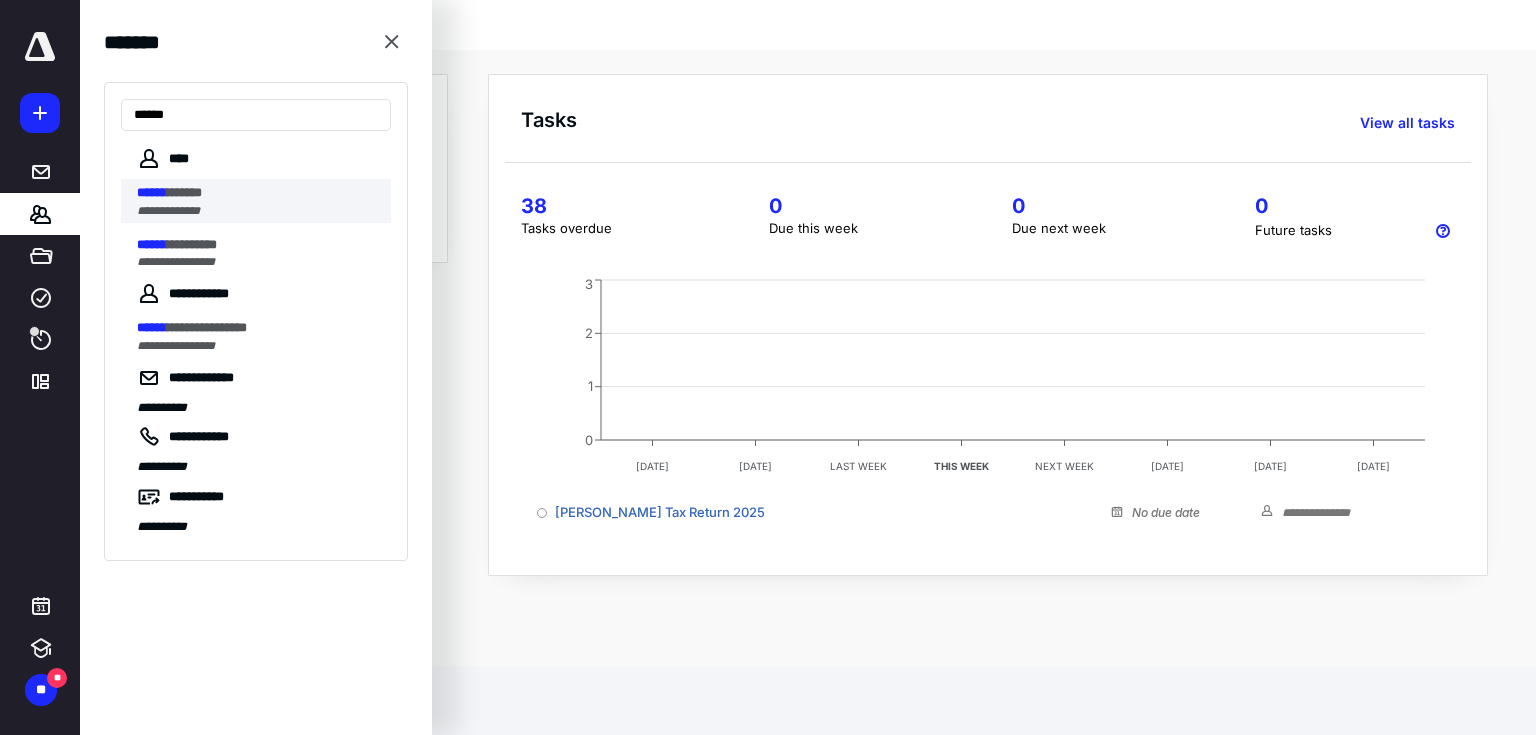 type on "******" 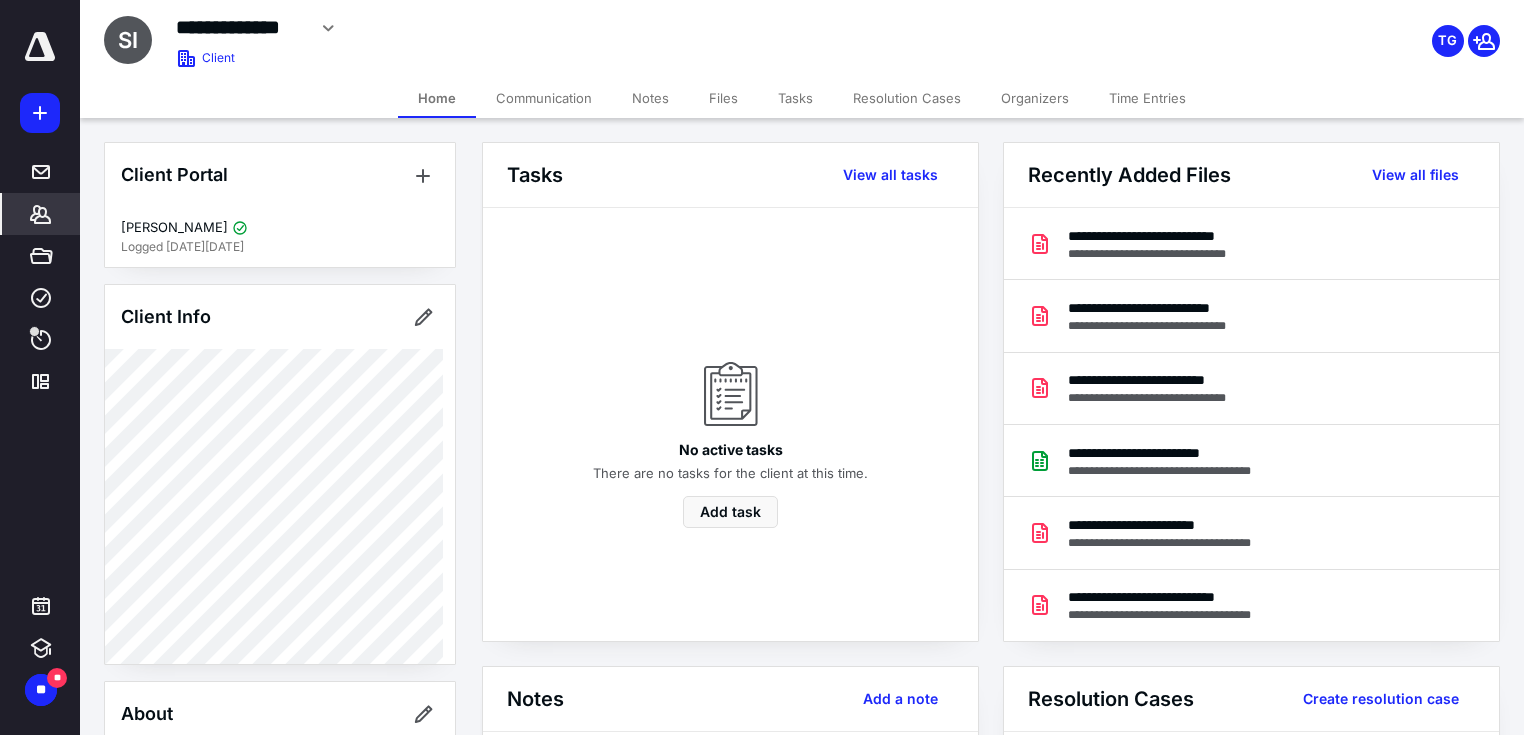 click on "Files" at bounding box center [723, 98] 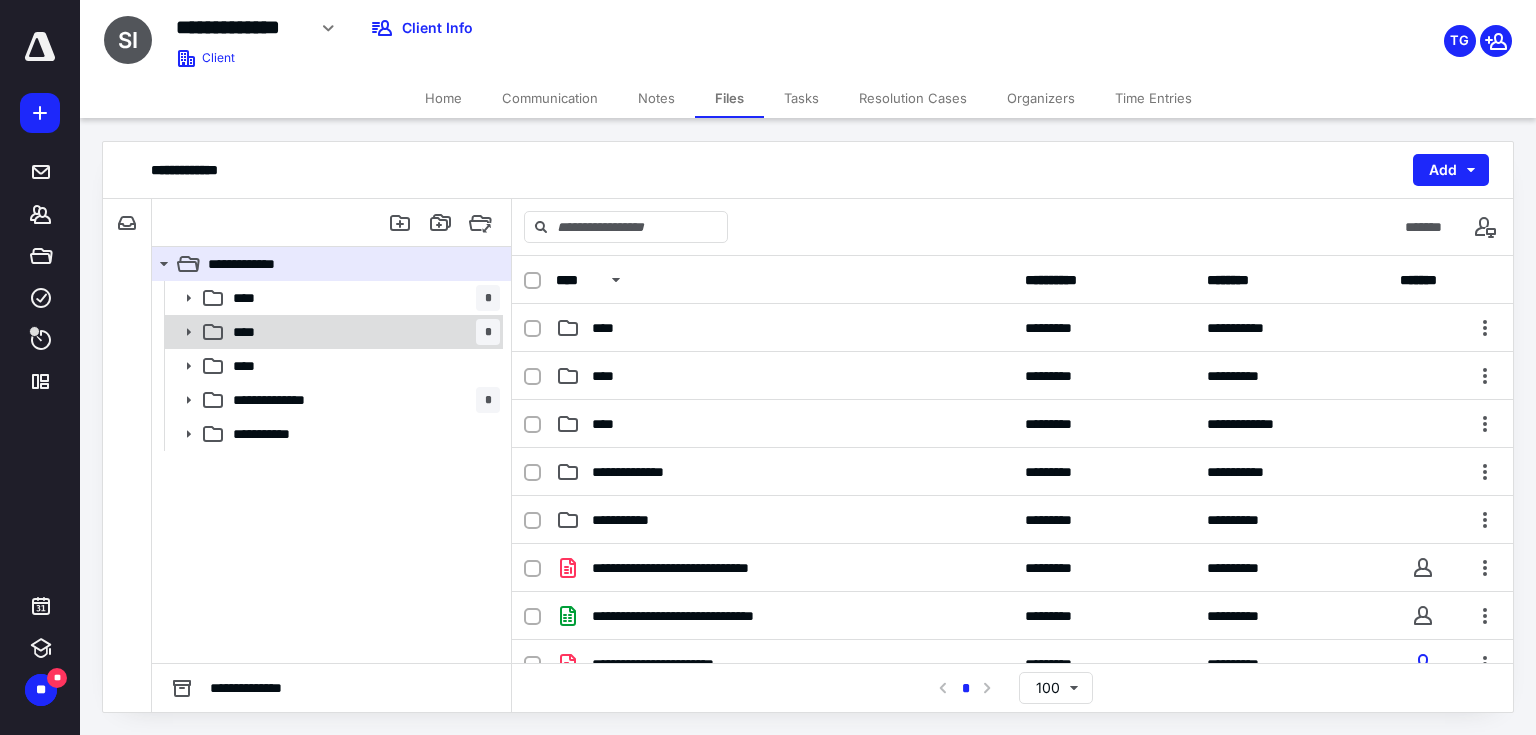 click 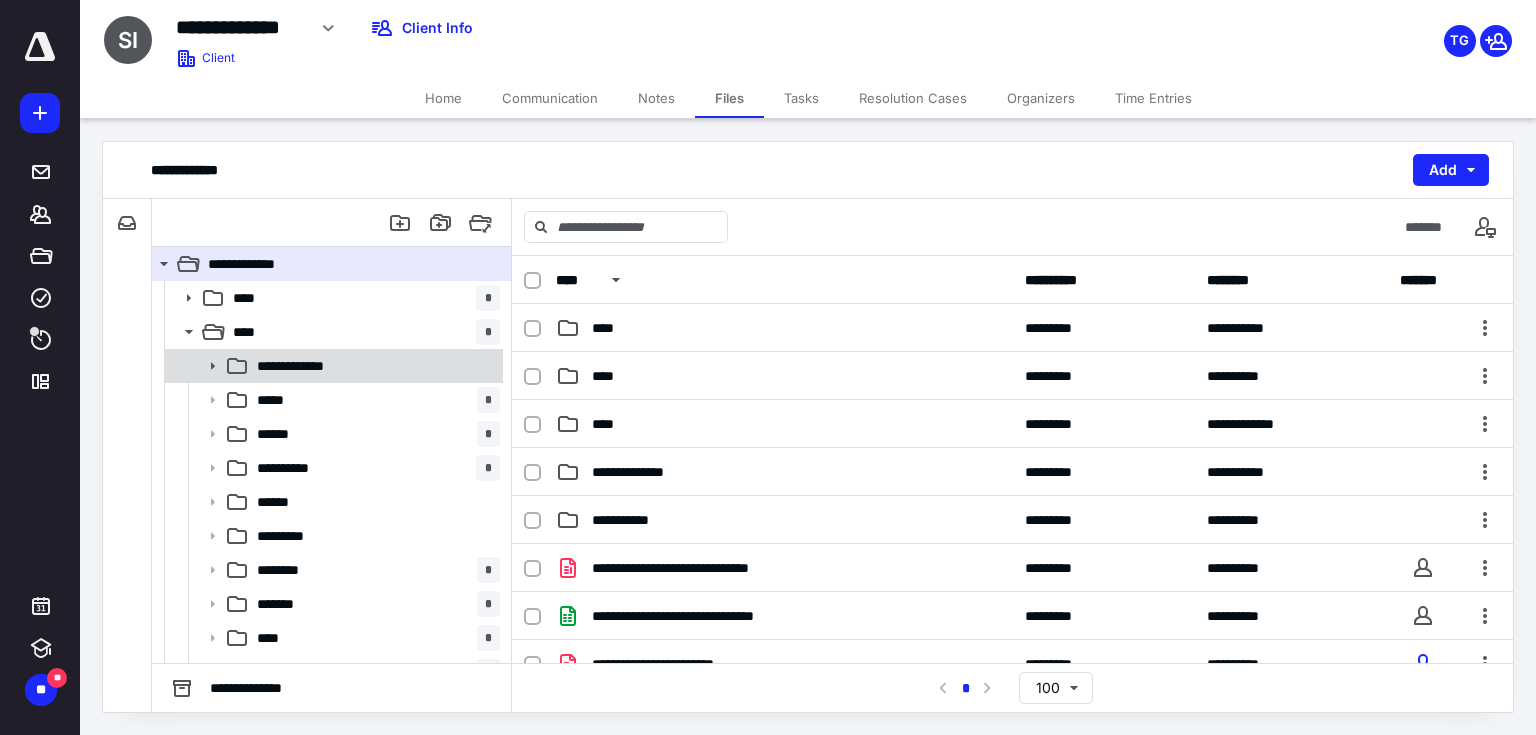 click 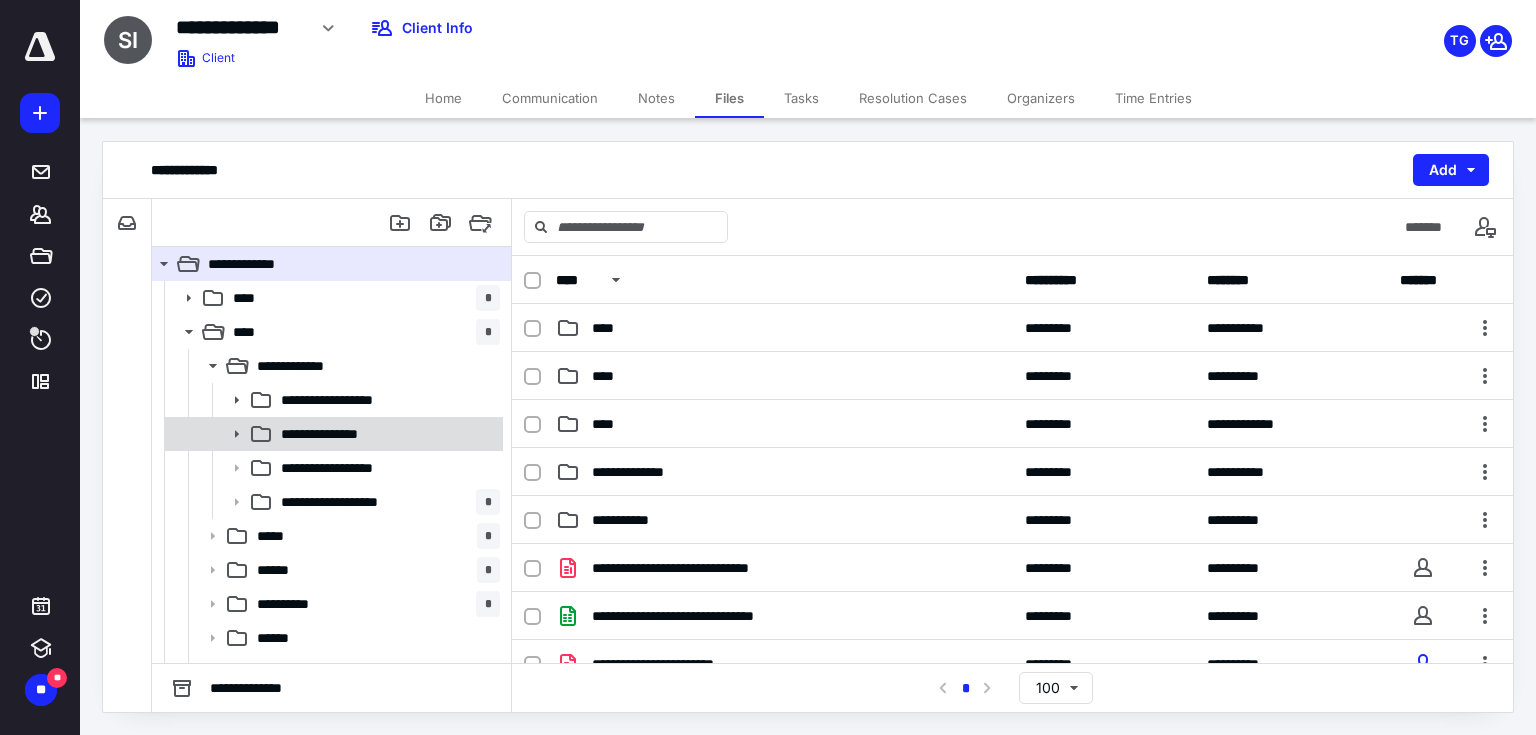 click 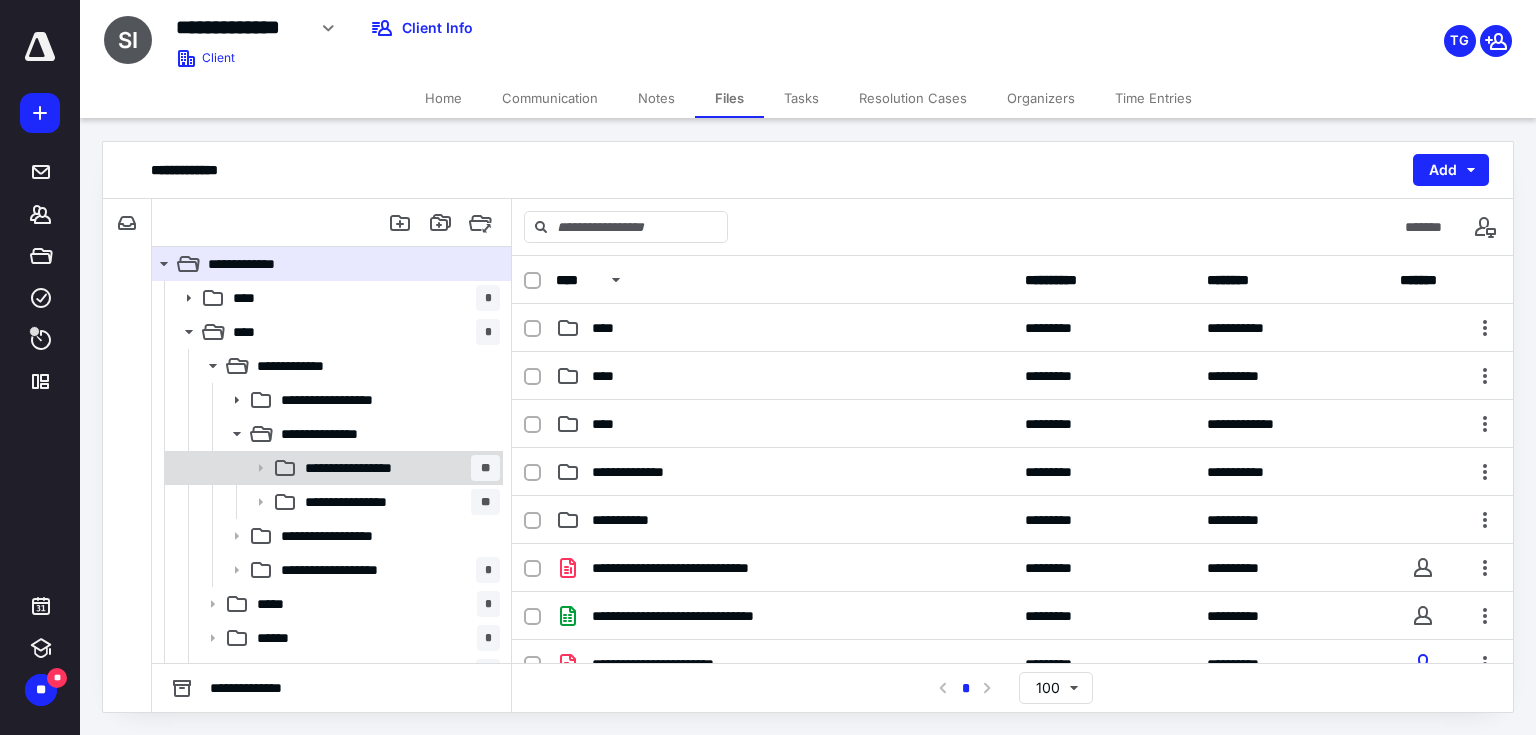 click on "**********" at bounding box center [398, 468] 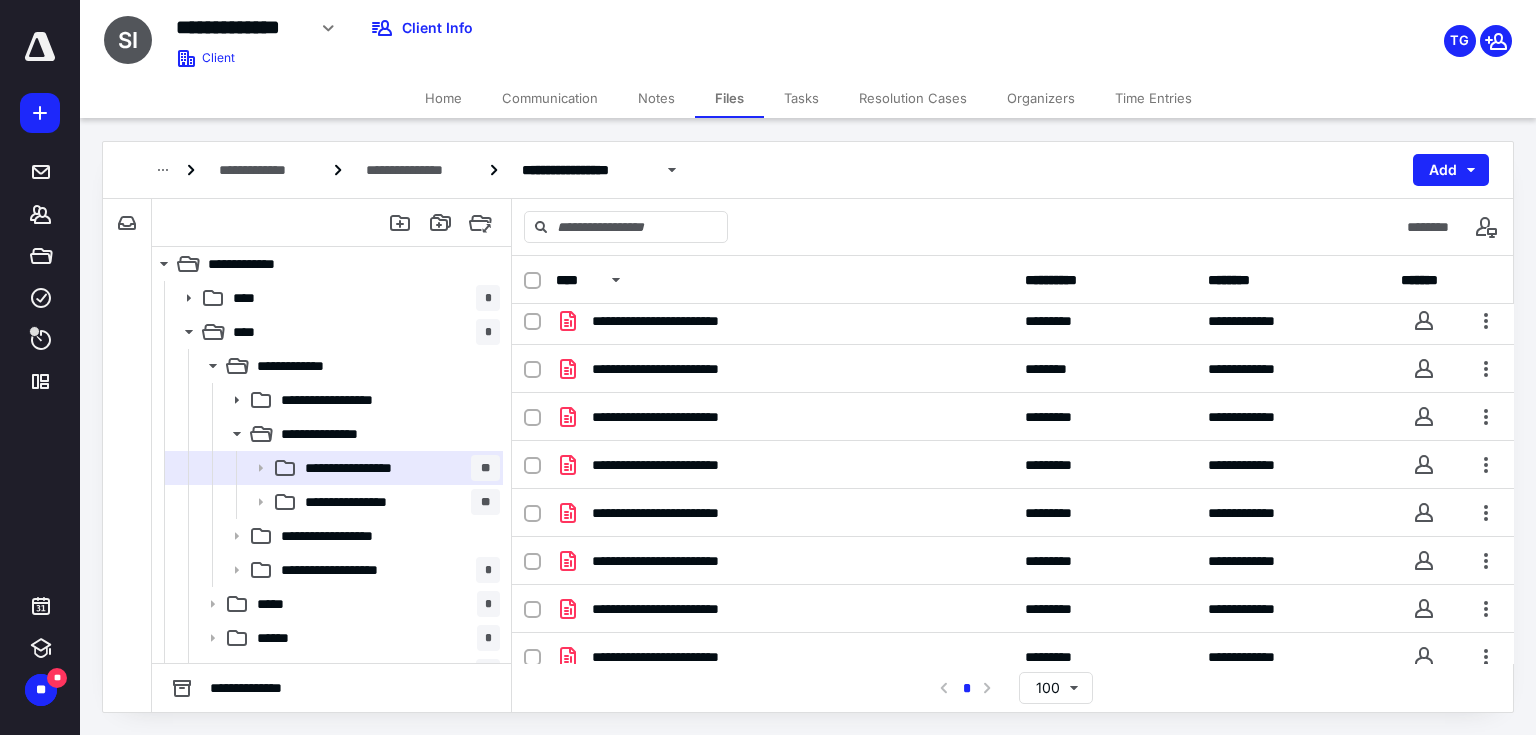 scroll, scrollTop: 0, scrollLeft: 0, axis: both 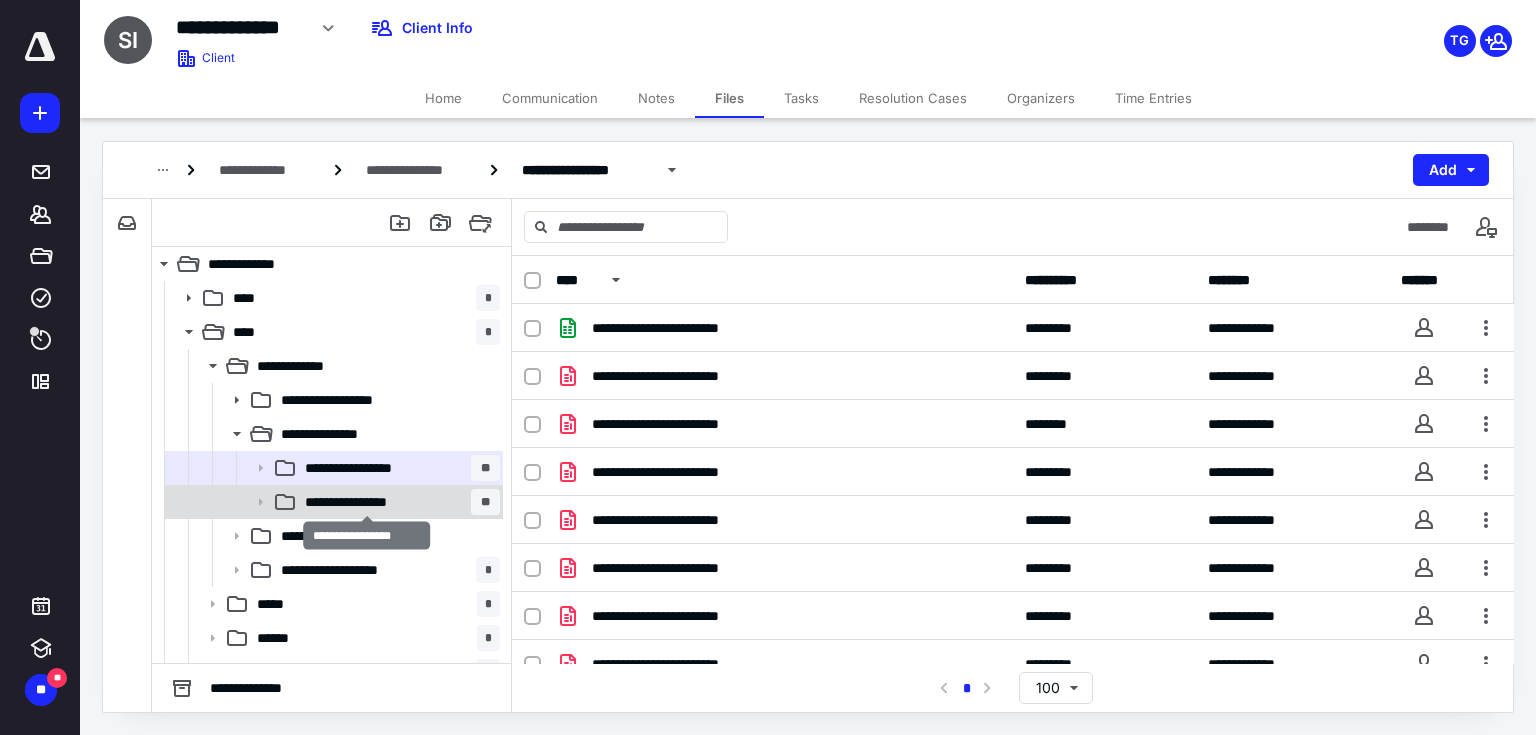 click on "**********" at bounding box center (367, 502) 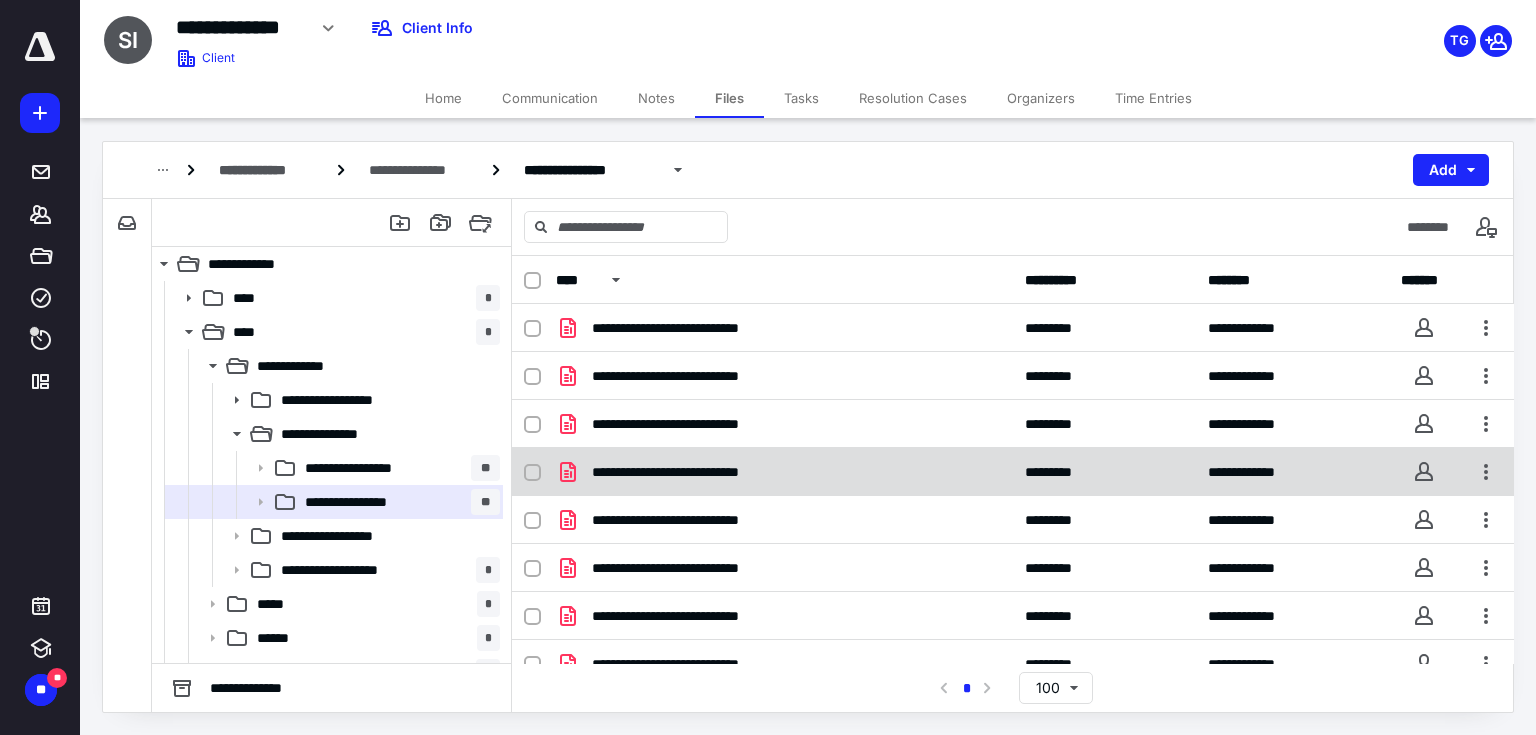 scroll, scrollTop: 309, scrollLeft: 0, axis: vertical 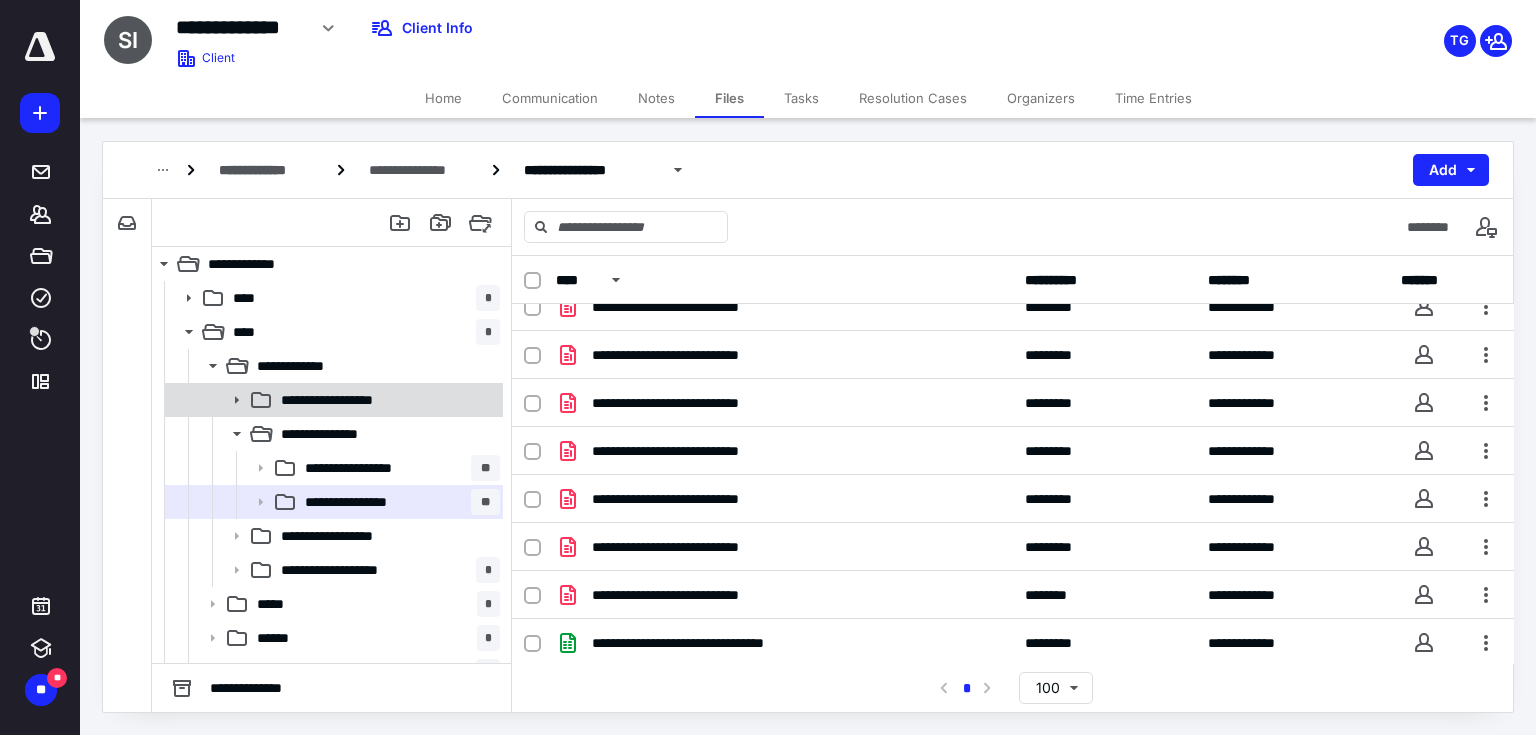 click 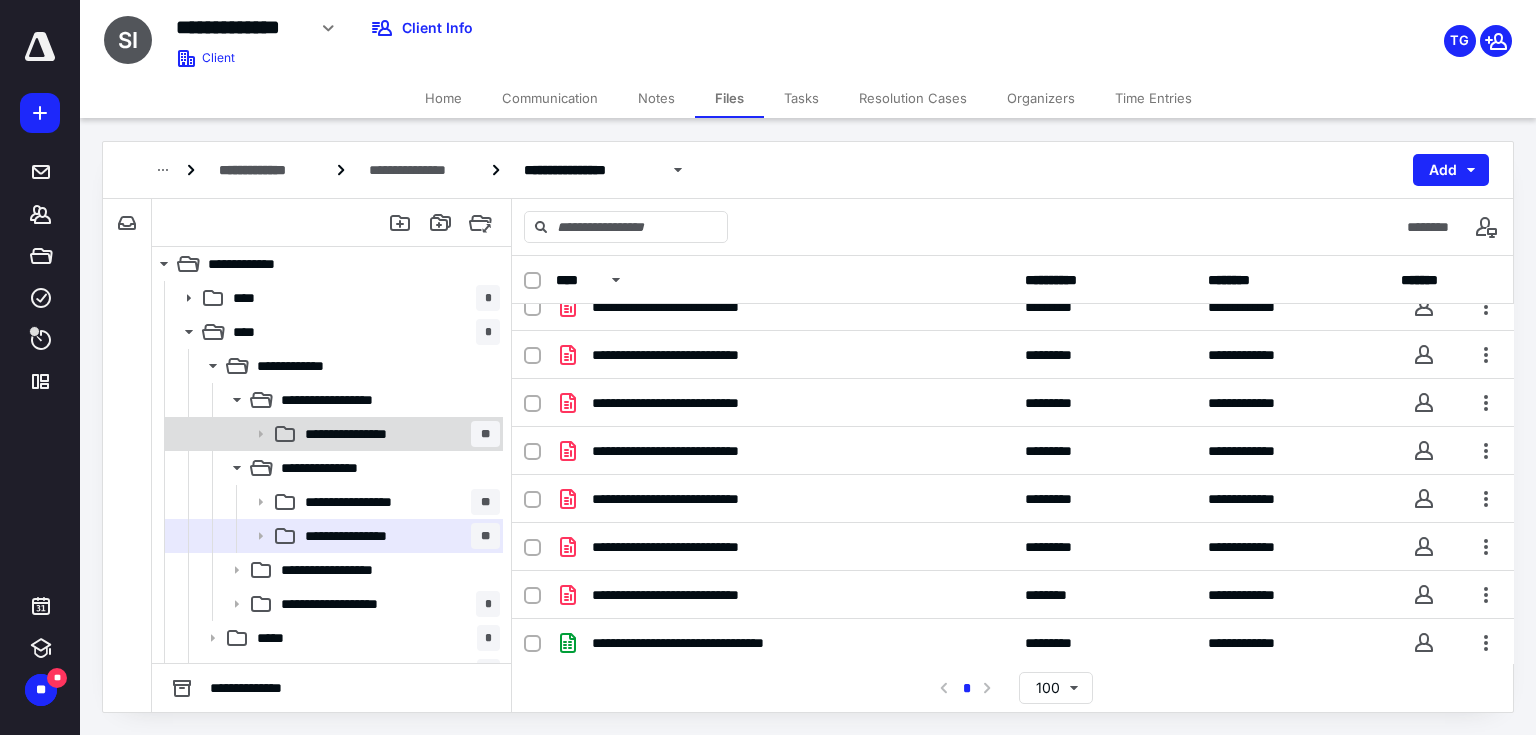 click on "**********" at bounding box center [367, 434] 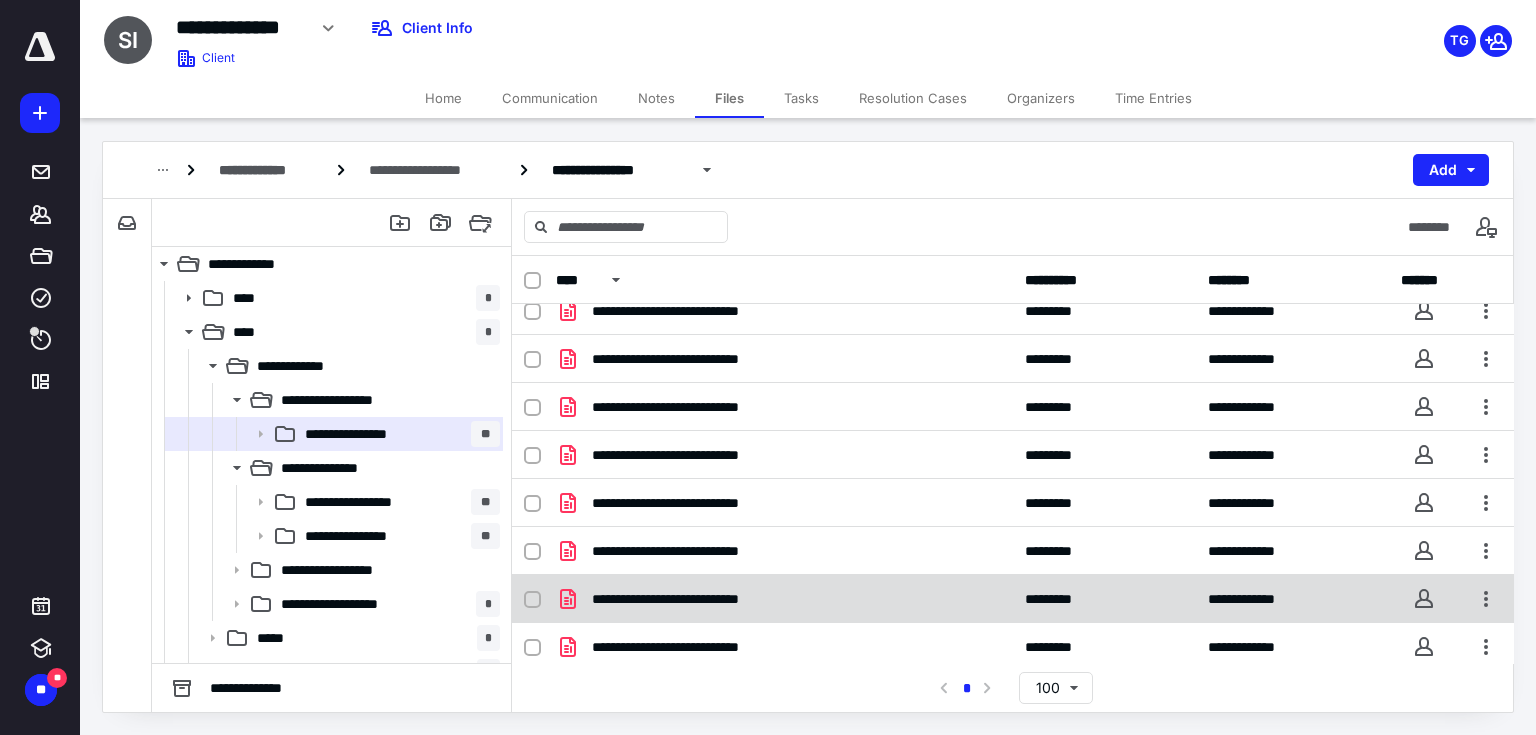 scroll, scrollTop: 261, scrollLeft: 0, axis: vertical 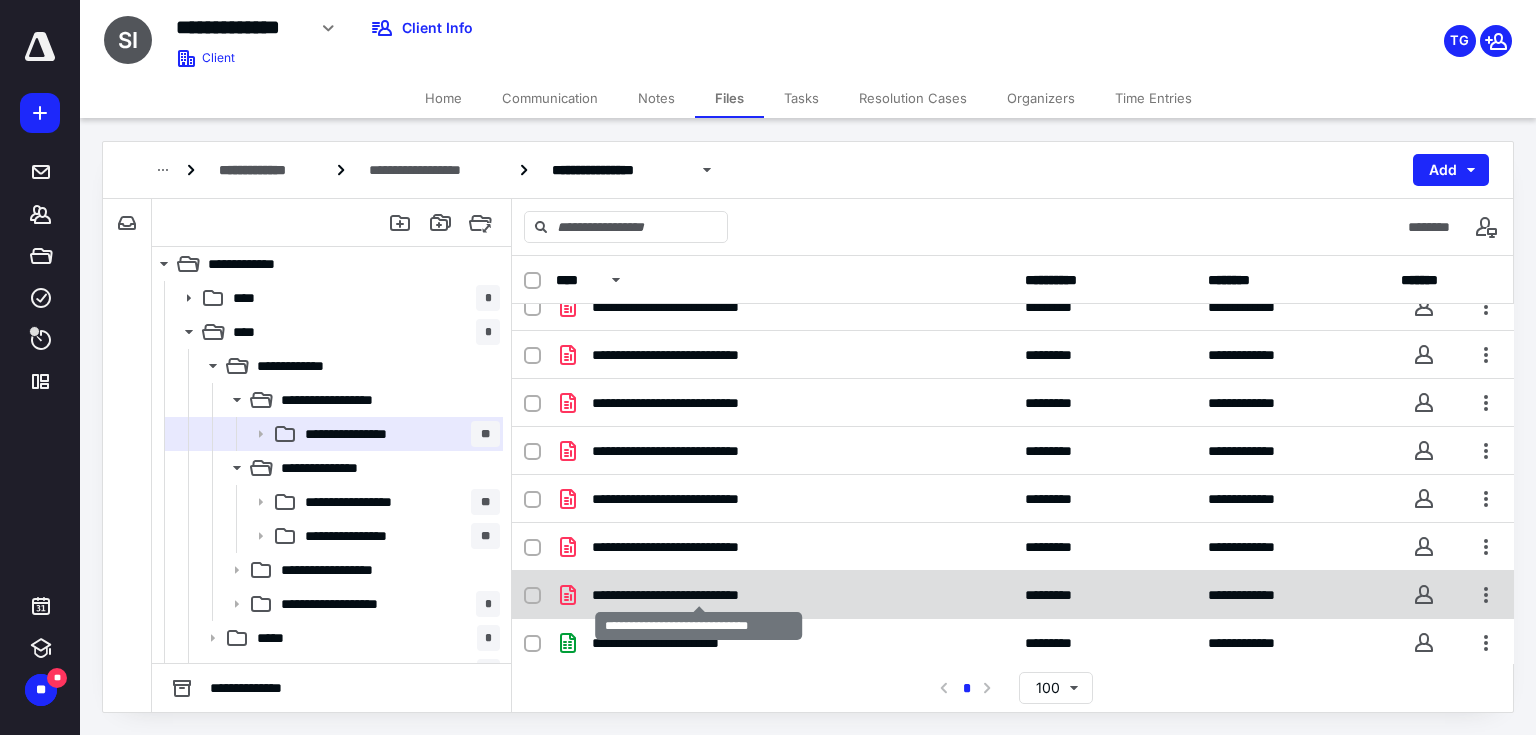 click on "**********" at bounding box center (699, 595) 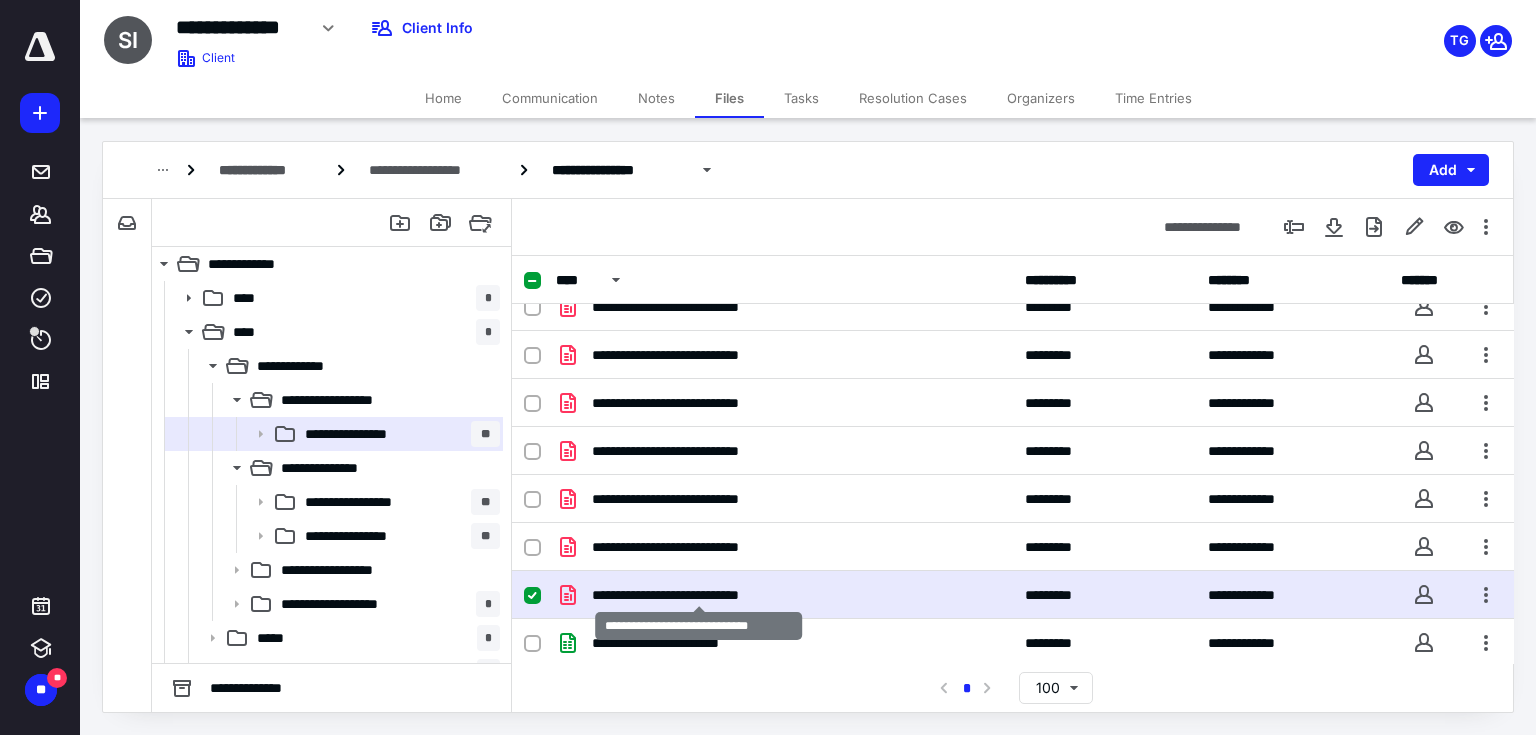 click on "**********" at bounding box center [699, 595] 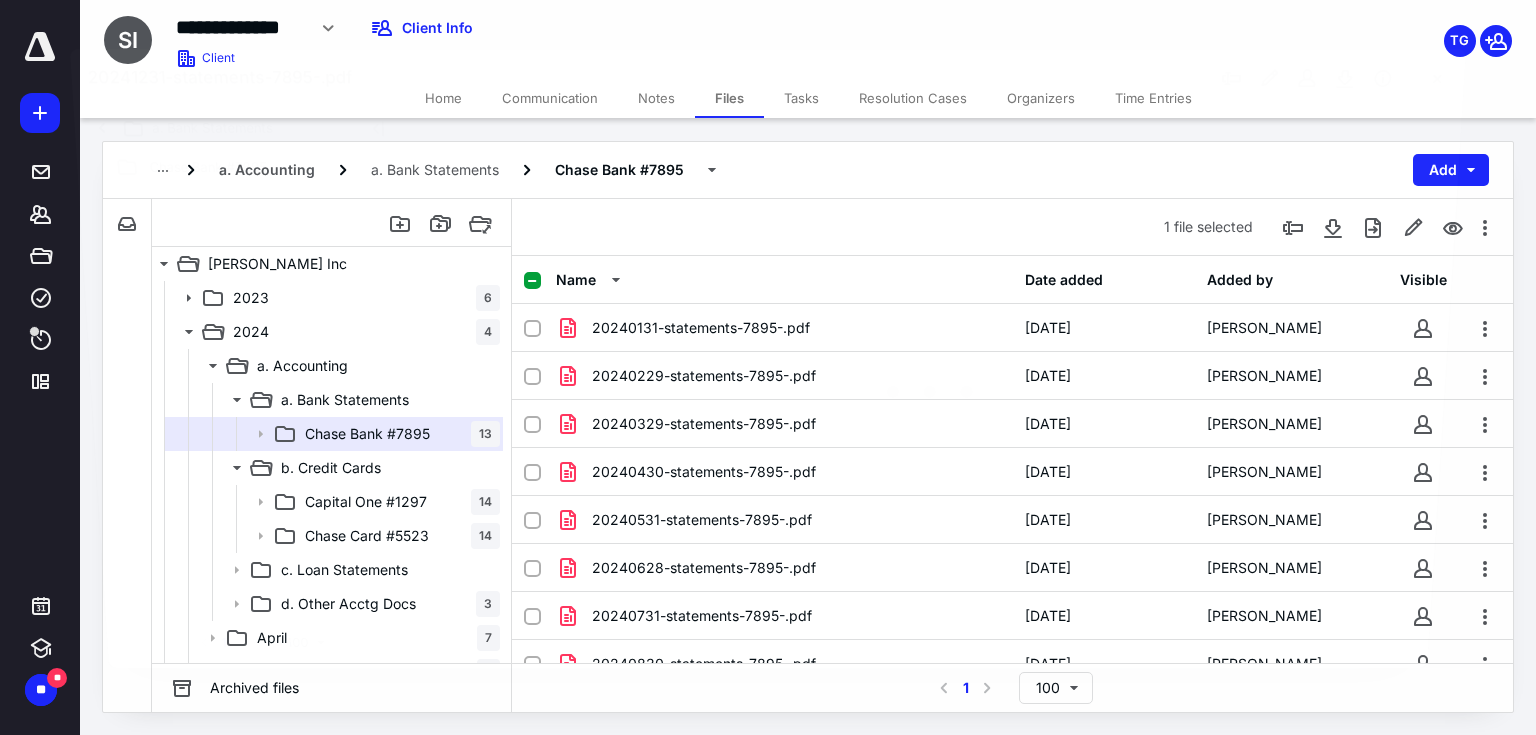 scroll, scrollTop: 261, scrollLeft: 0, axis: vertical 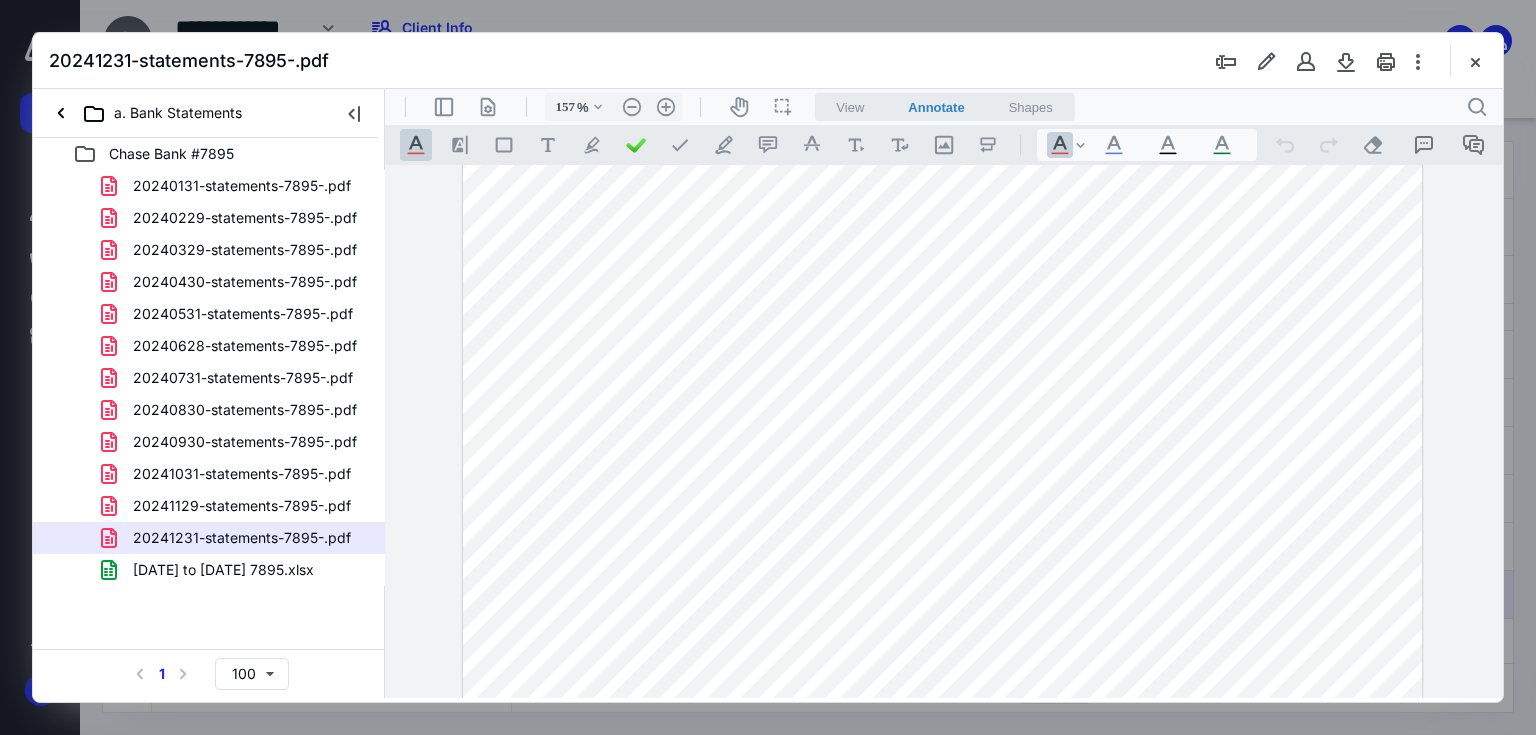 click at bounding box center [942, 209] 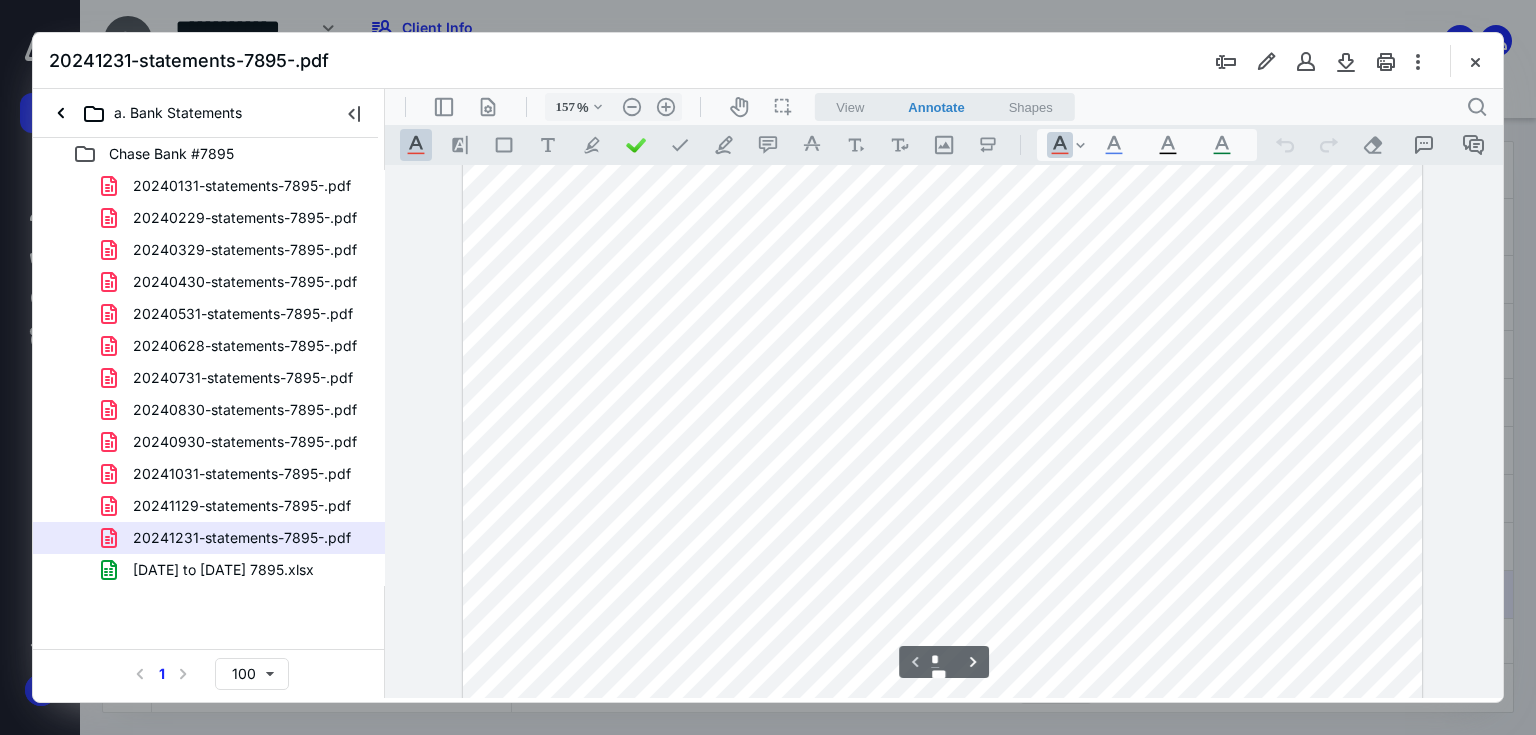 scroll, scrollTop: 0, scrollLeft: 0, axis: both 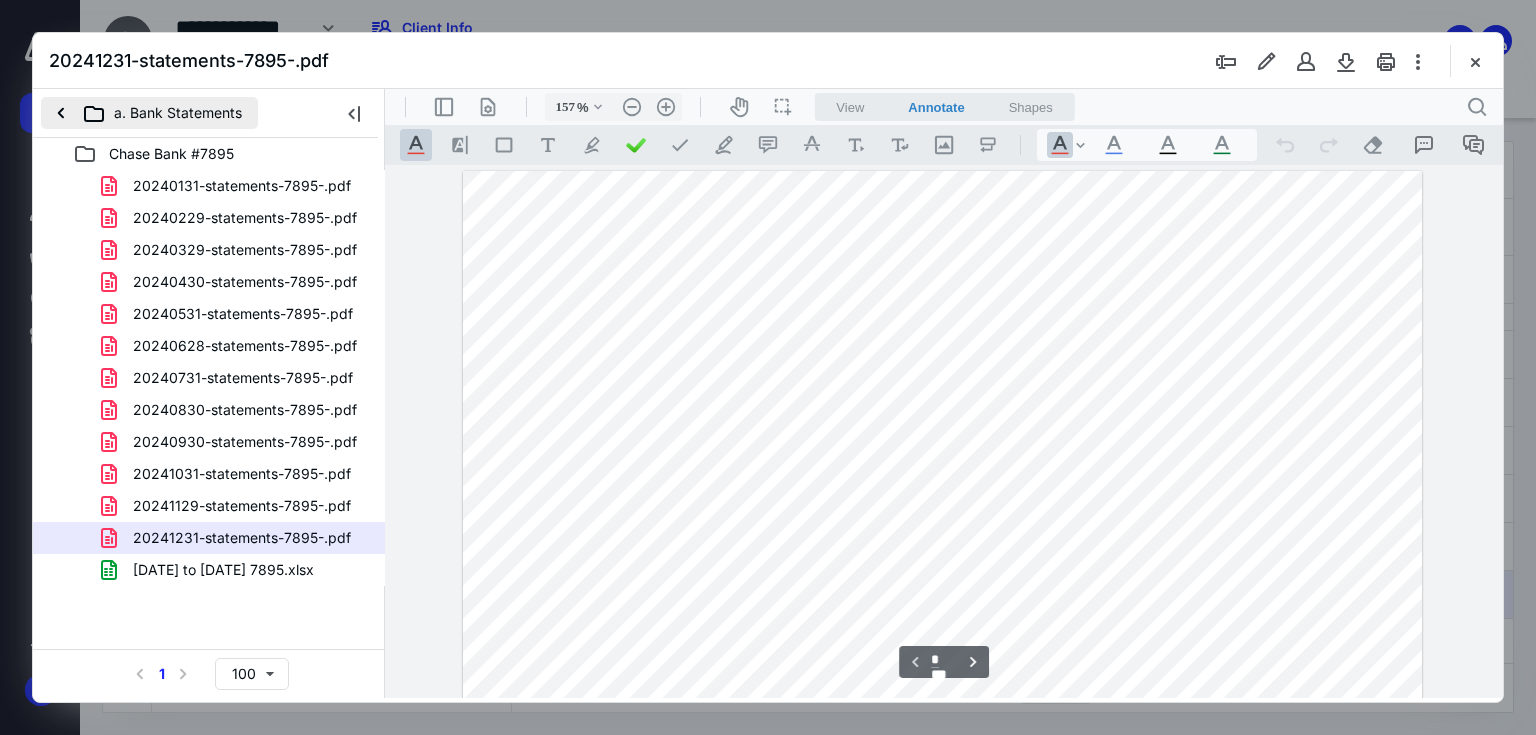 click on "a. Bank Statements" at bounding box center [149, 113] 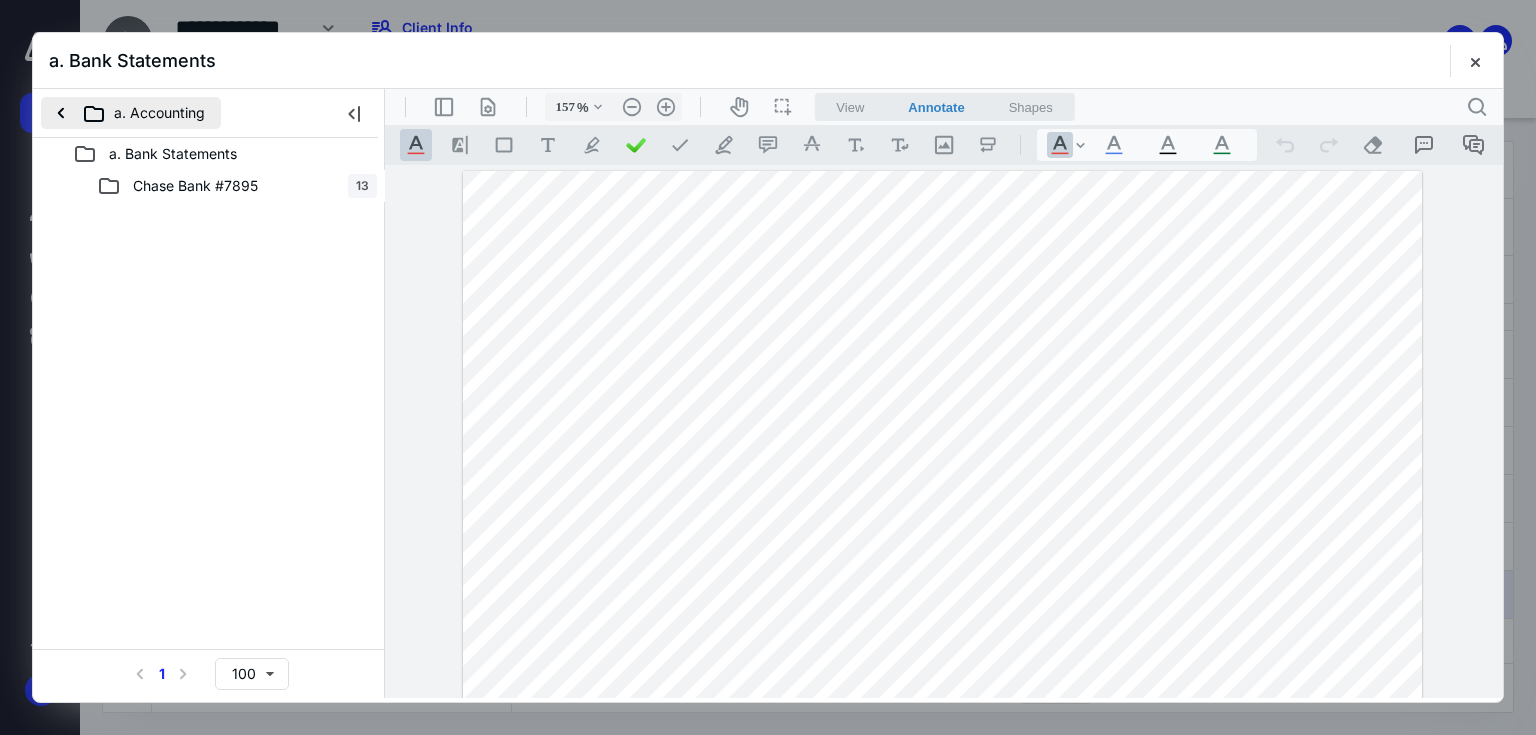 click on "a. Accounting" at bounding box center (131, 113) 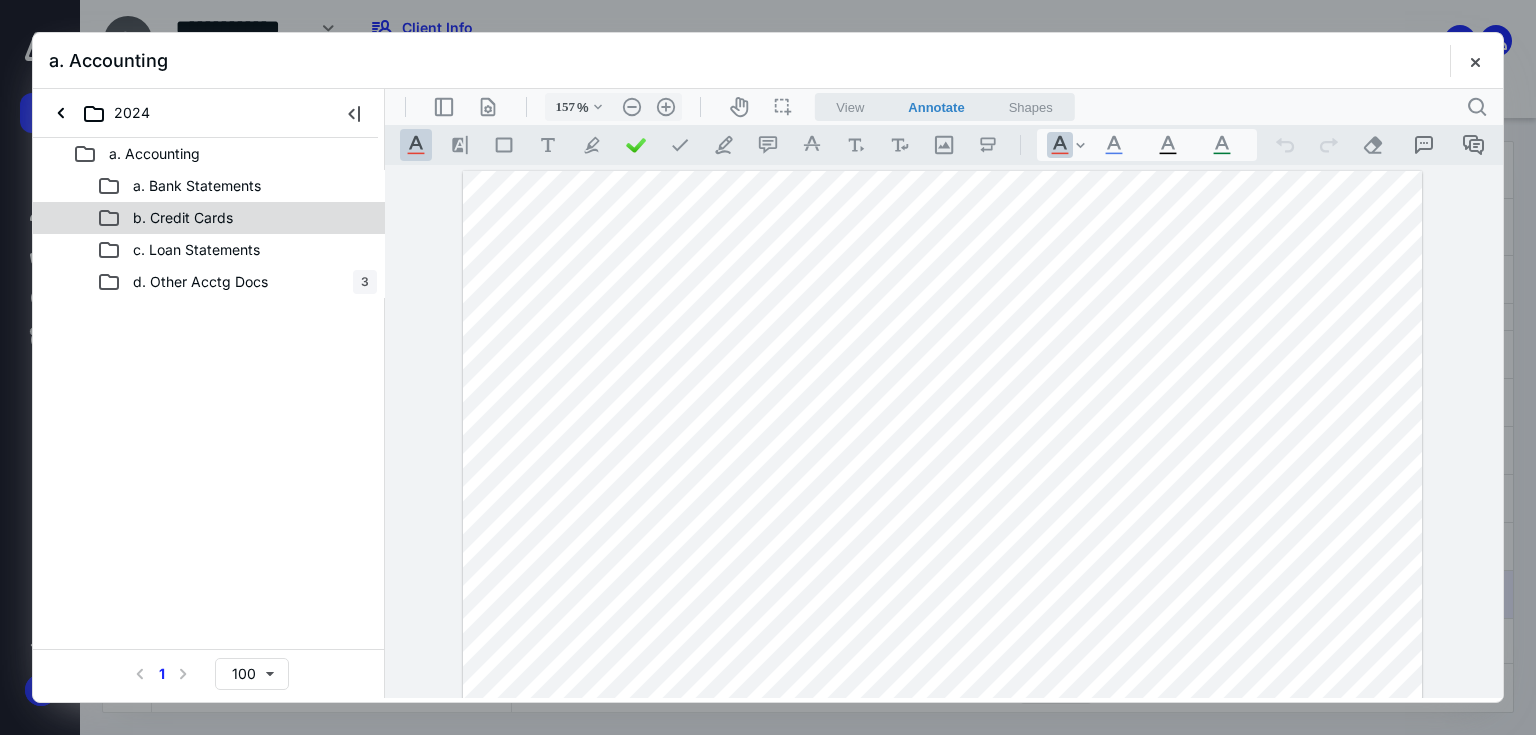 click on "b. Credit Cards" at bounding box center (183, 218) 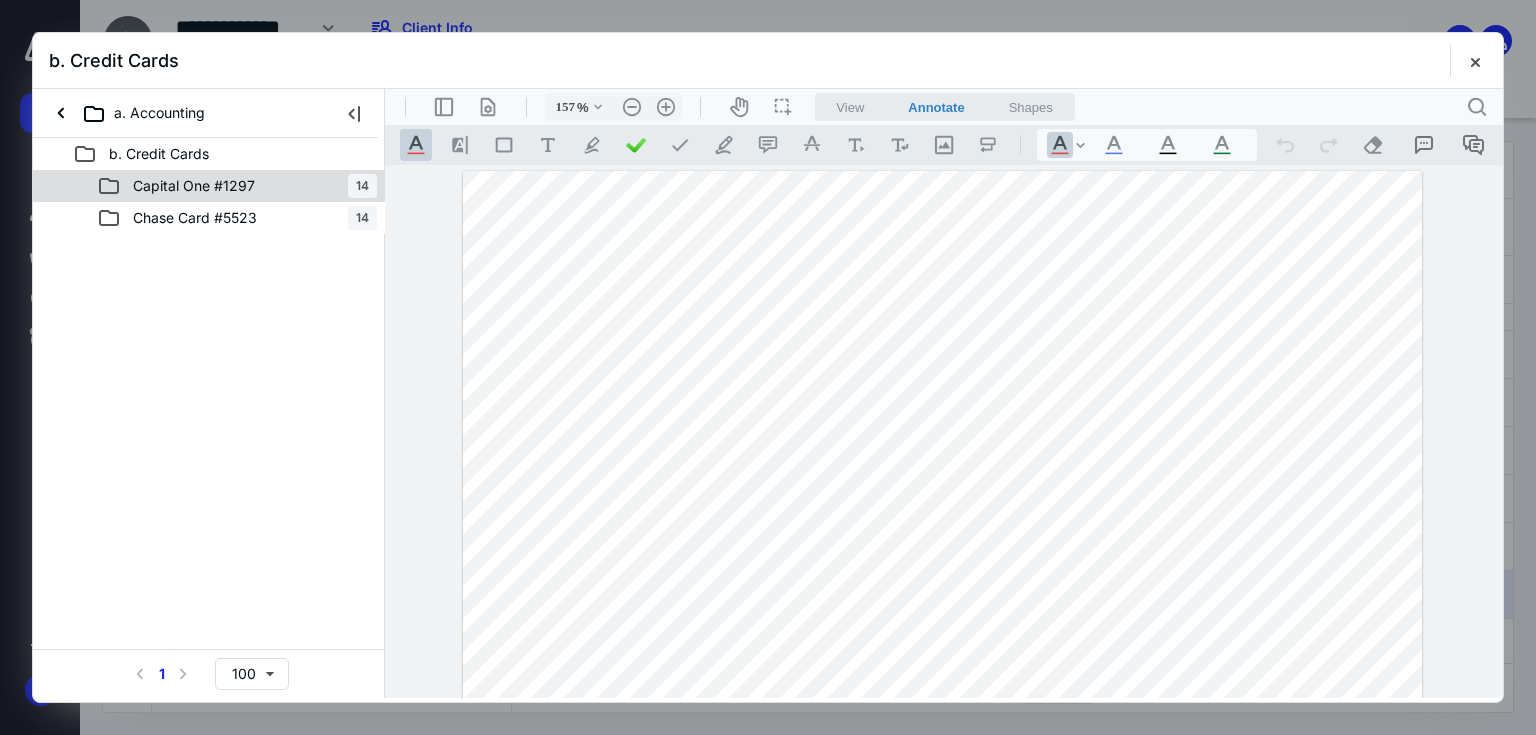 click on "Capital One #1297" at bounding box center (194, 186) 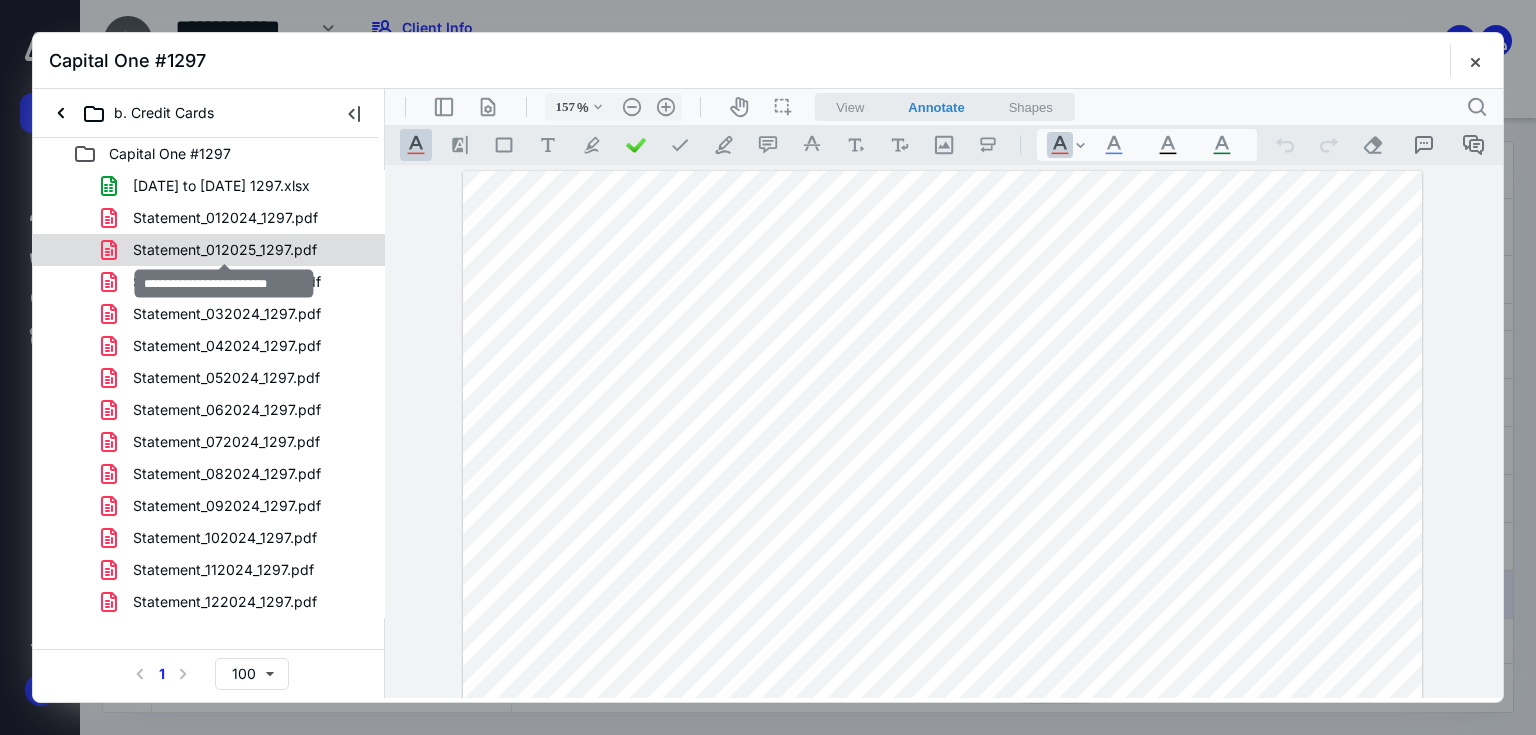 click on "Statement_012025_1297.pdf" at bounding box center [225, 250] 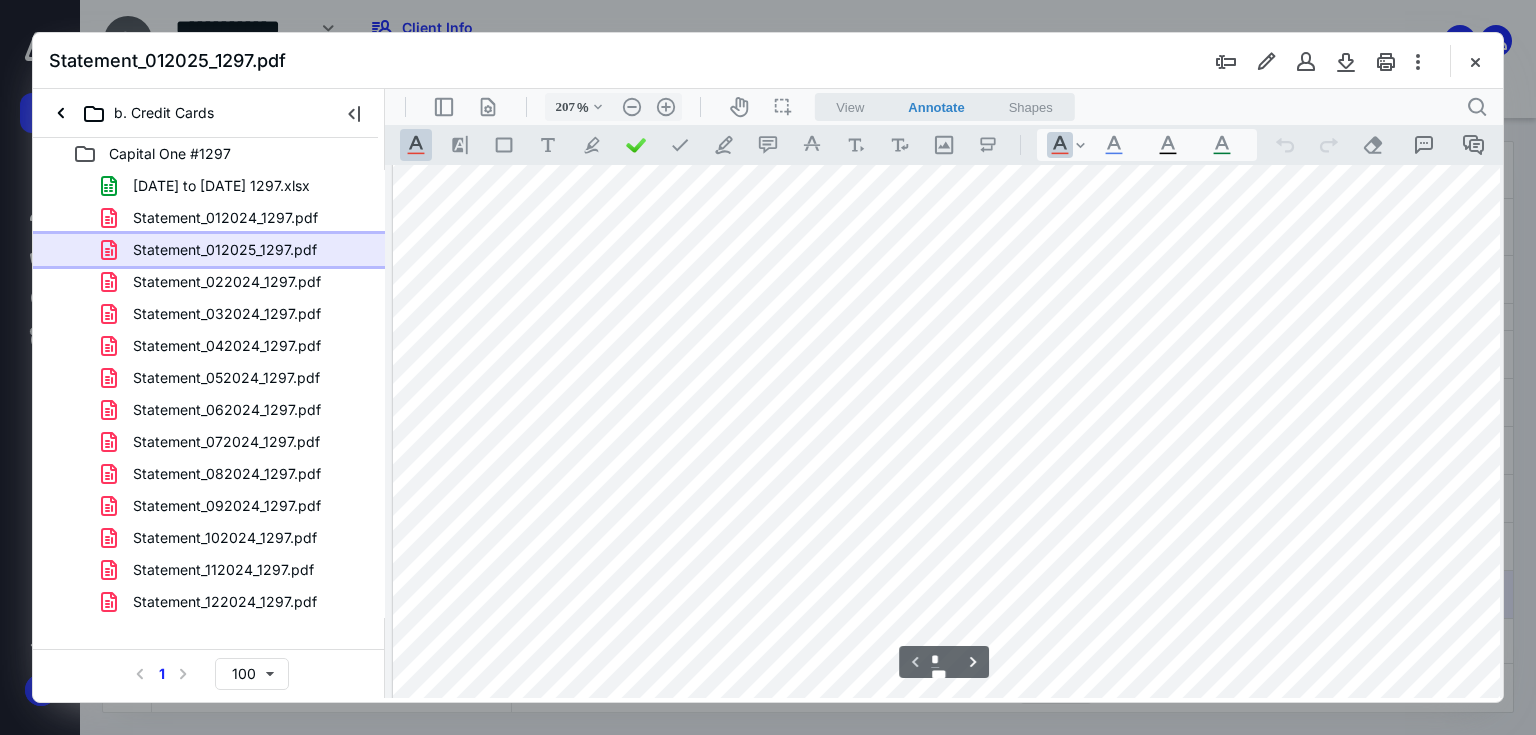 scroll, scrollTop: 736, scrollLeft: 104, axis: both 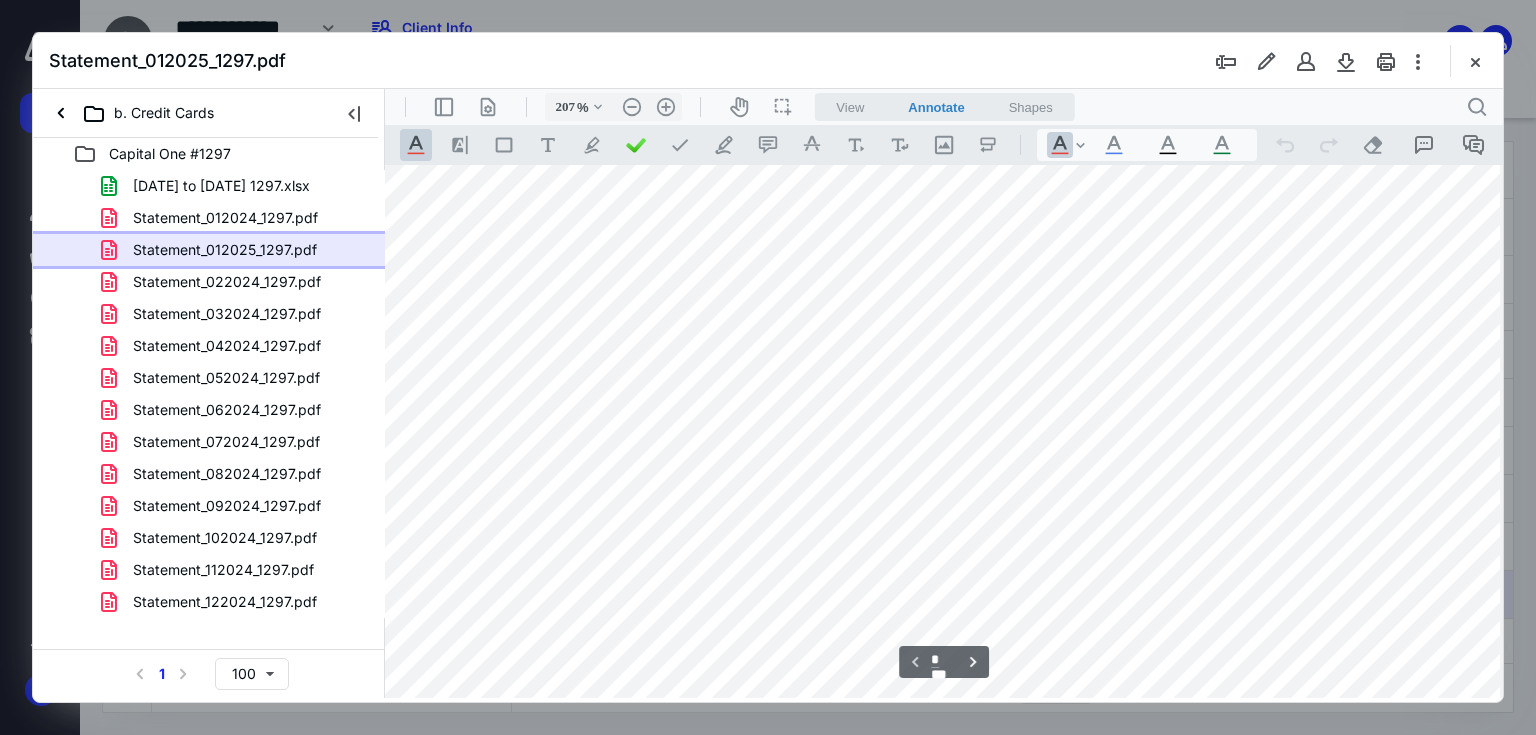 type on "157" 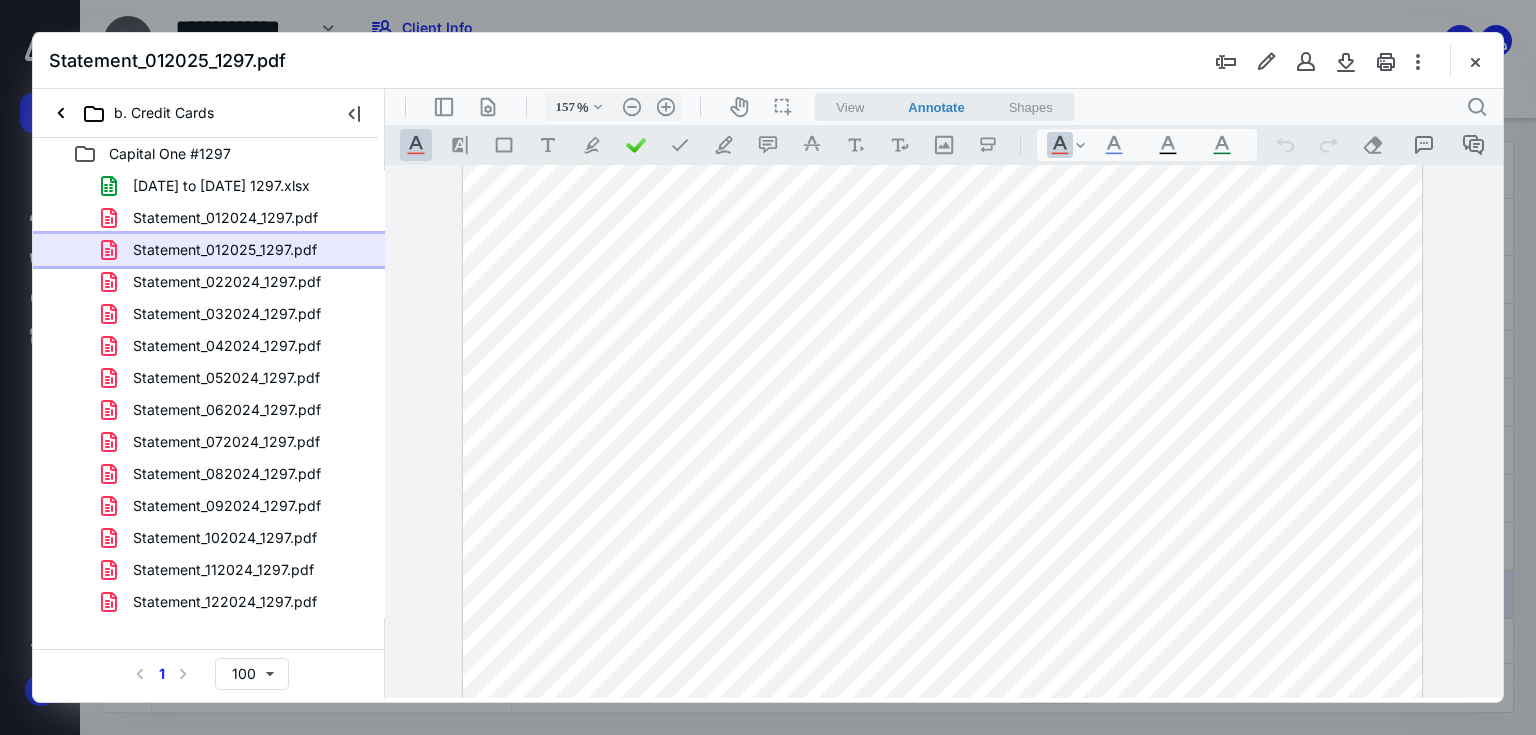 scroll, scrollTop: 2741, scrollLeft: 0, axis: vertical 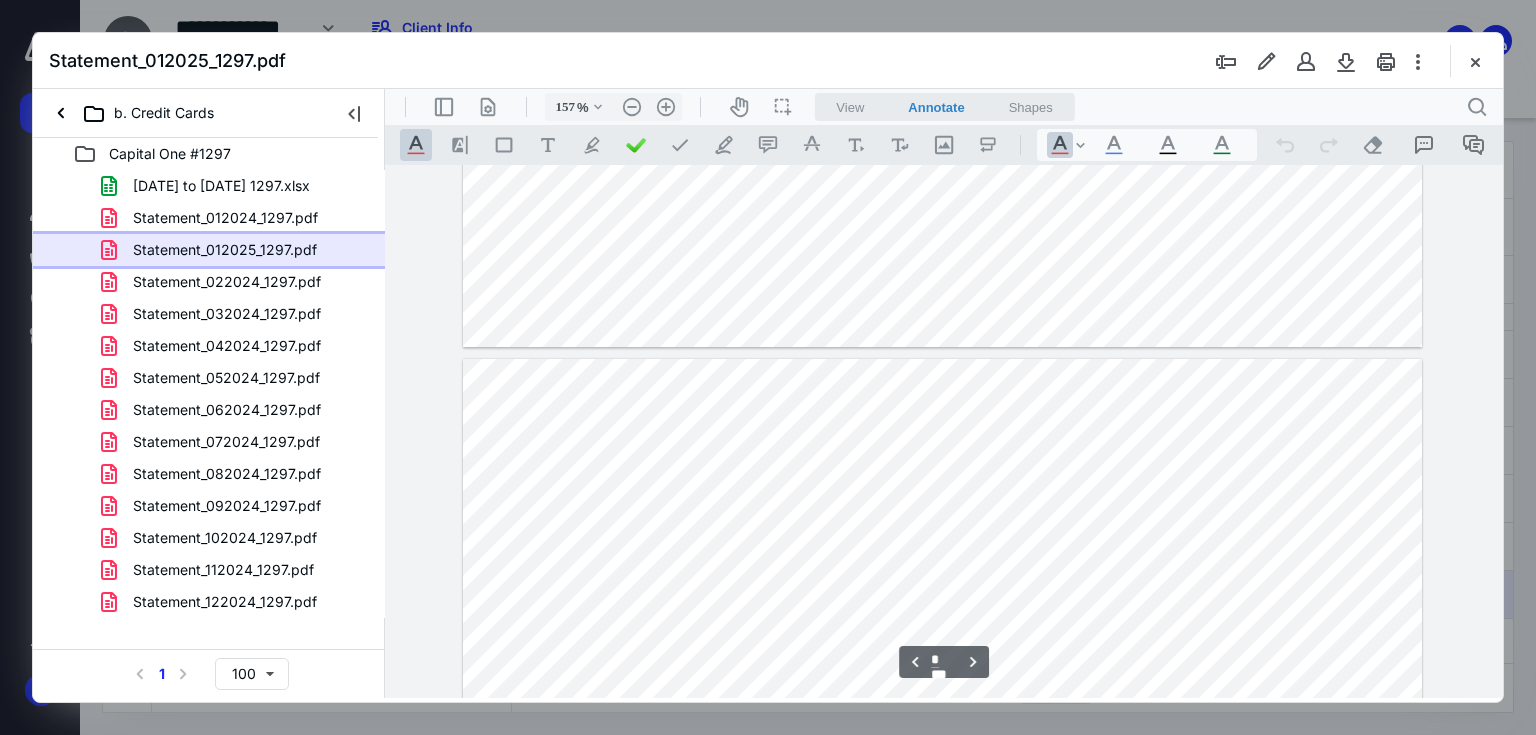 type on "*" 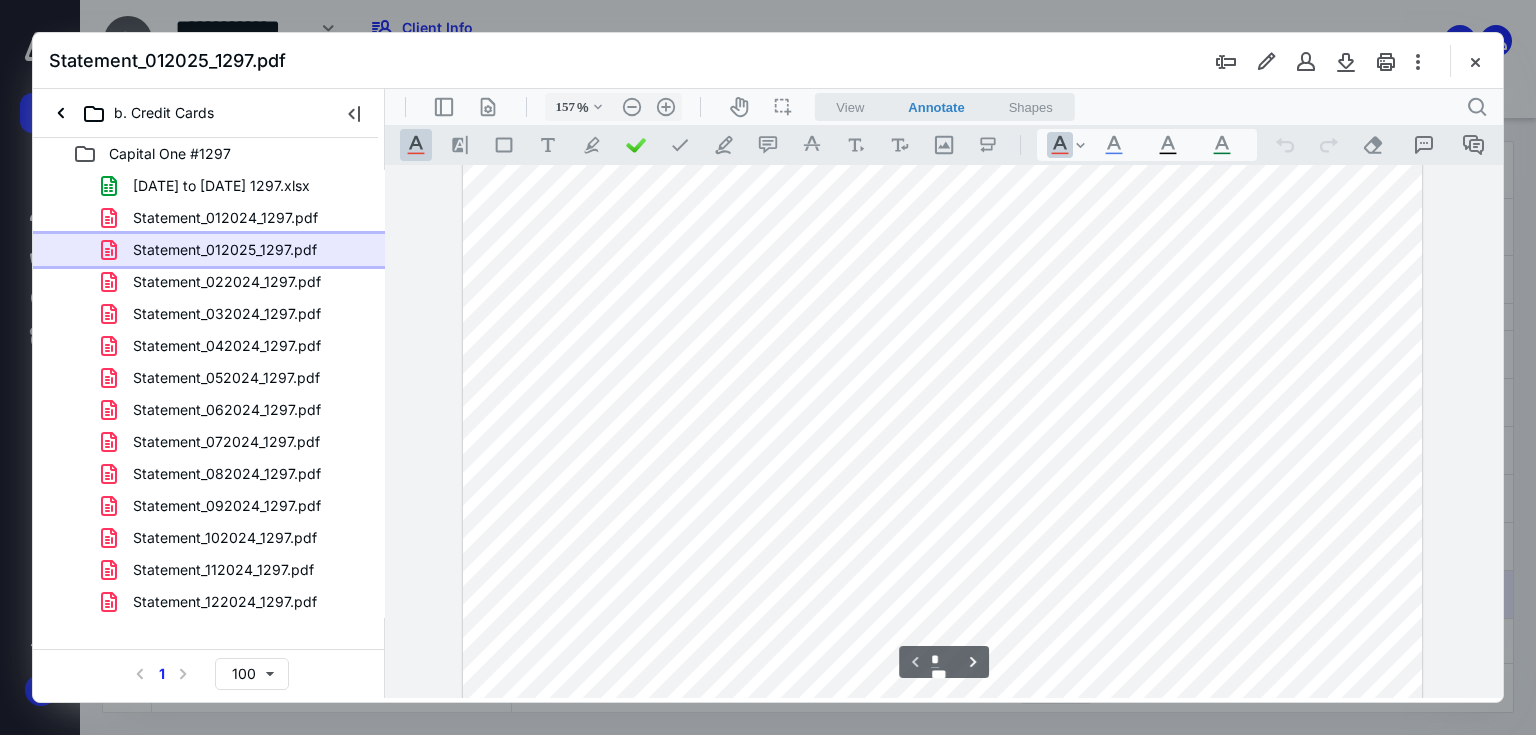 scroll, scrollTop: 21, scrollLeft: 0, axis: vertical 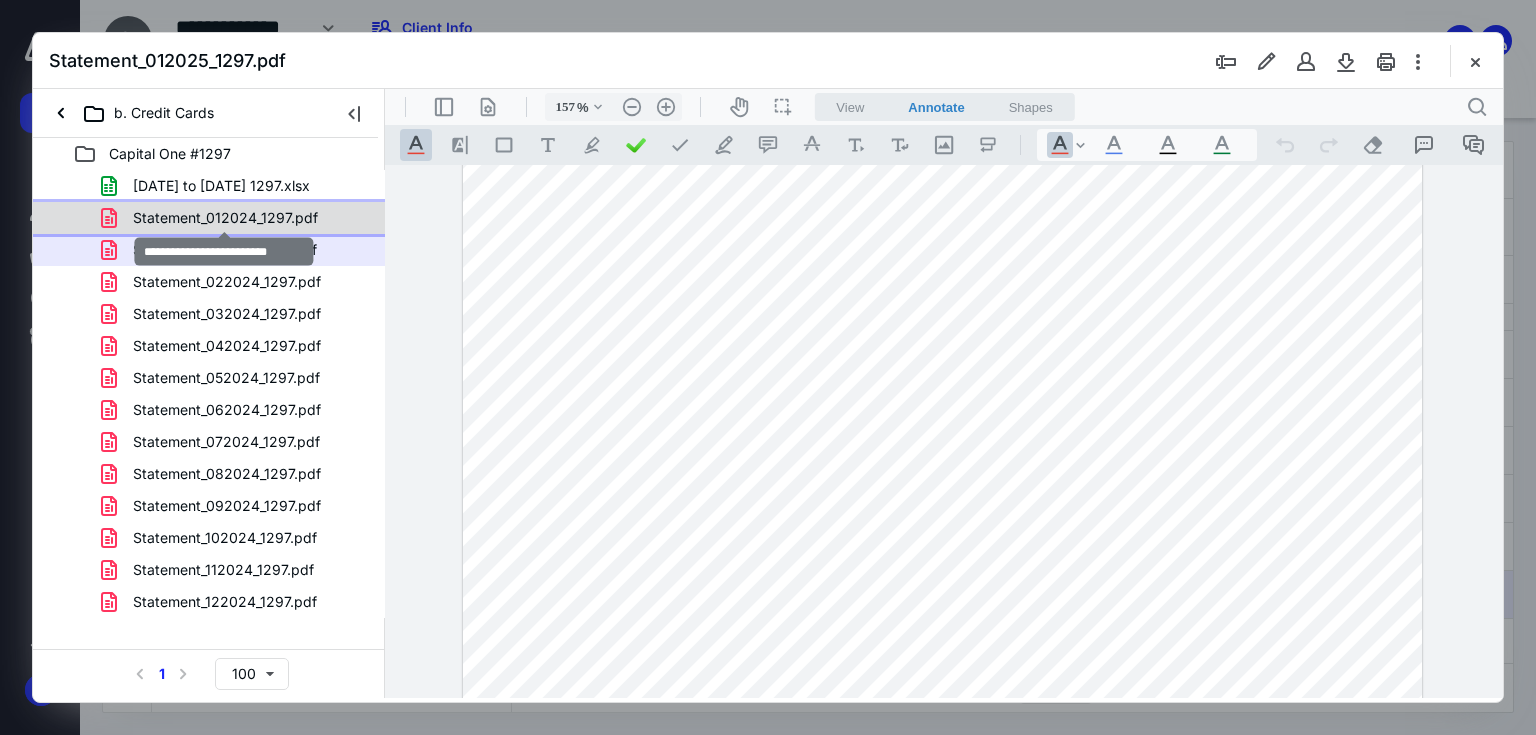click on "Statement_012024_1297.pdf" at bounding box center [225, 218] 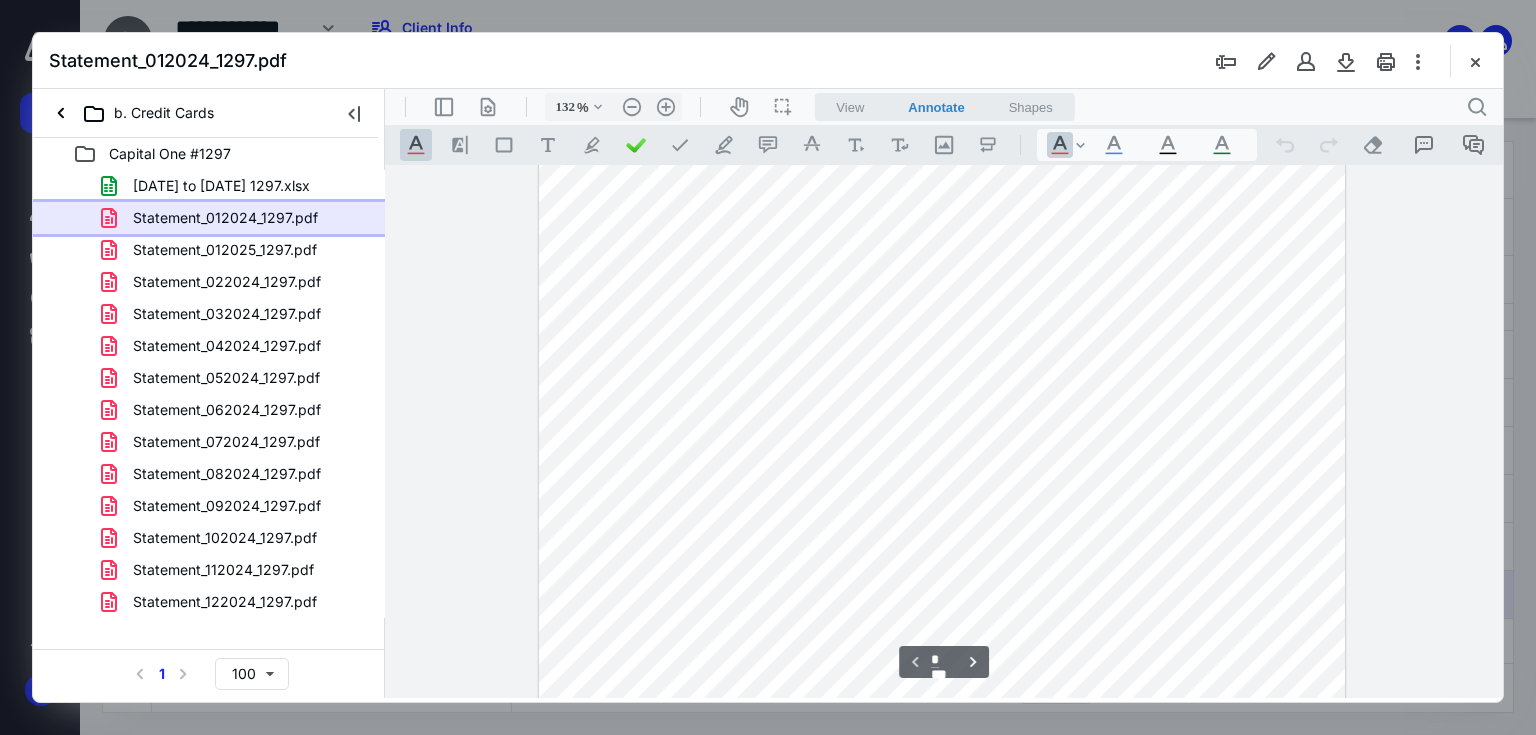 scroll, scrollTop: 464, scrollLeft: 0, axis: vertical 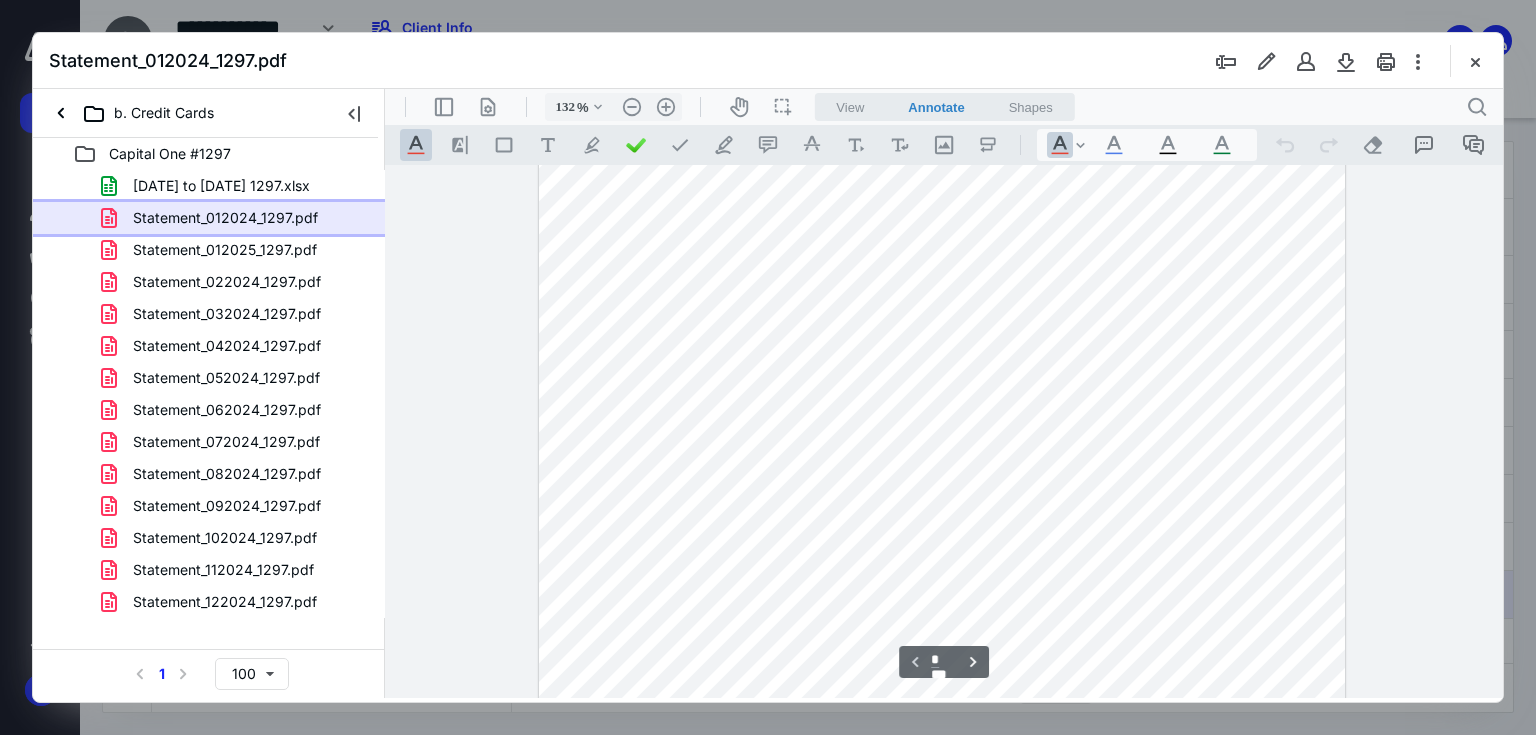 type on "157" 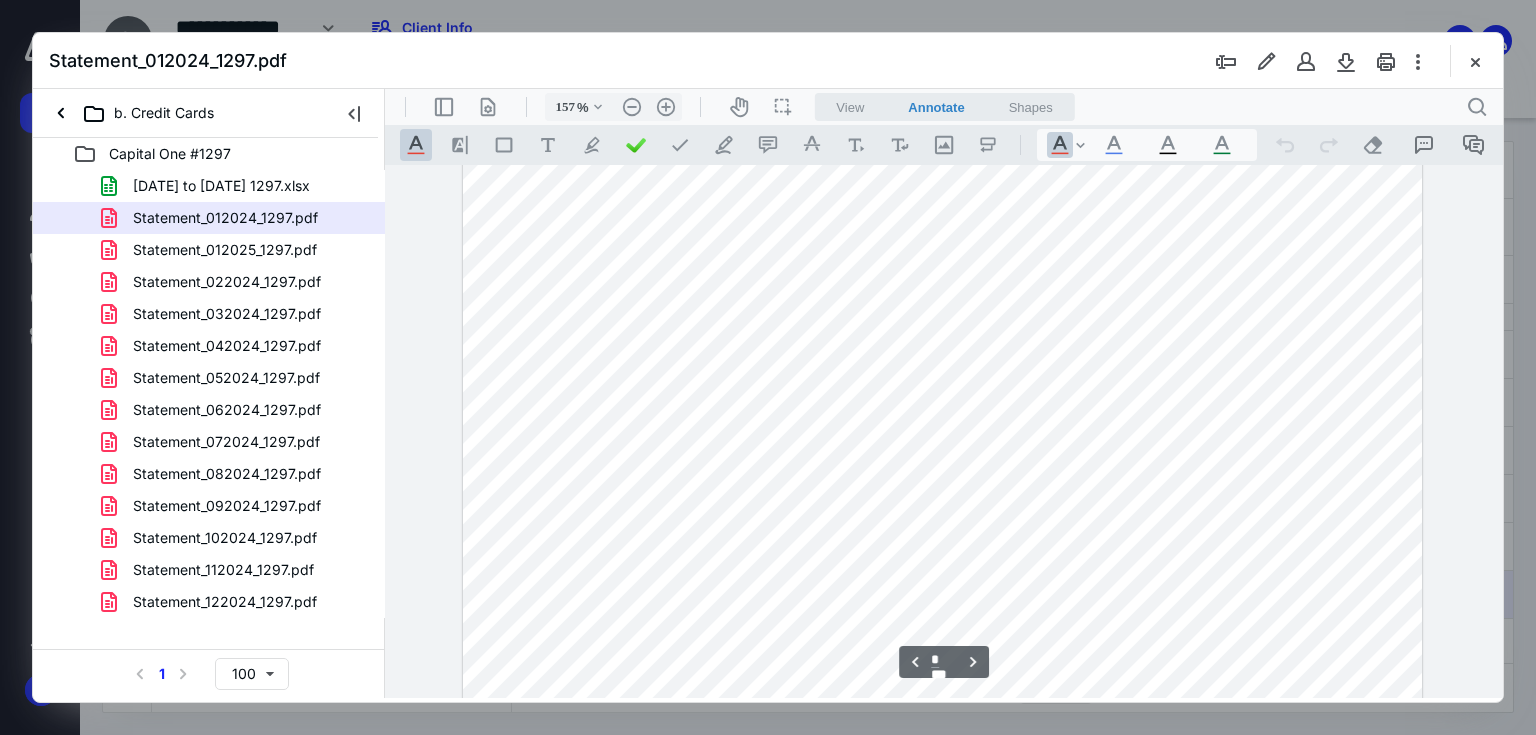 scroll, scrollTop: 2560, scrollLeft: 0, axis: vertical 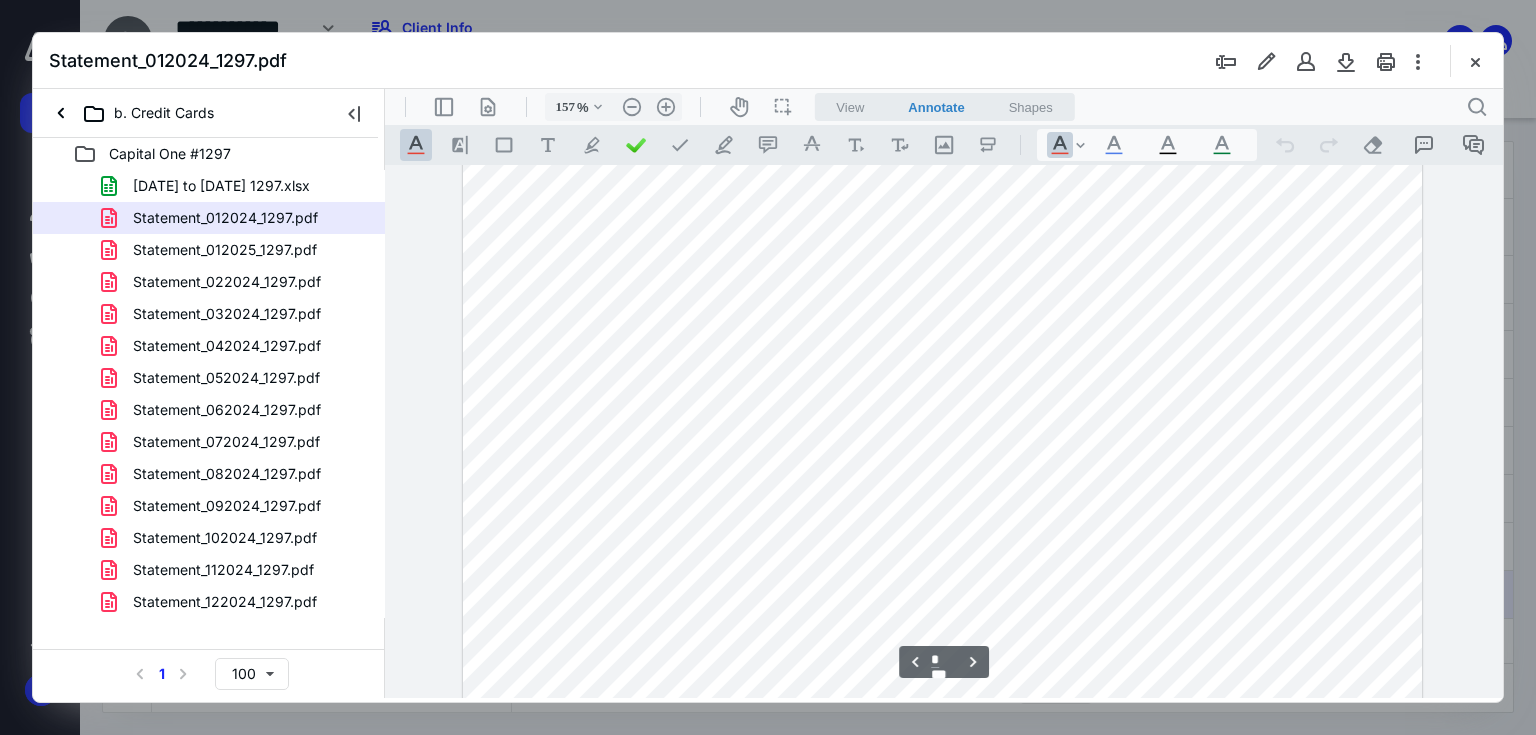 type on "*" 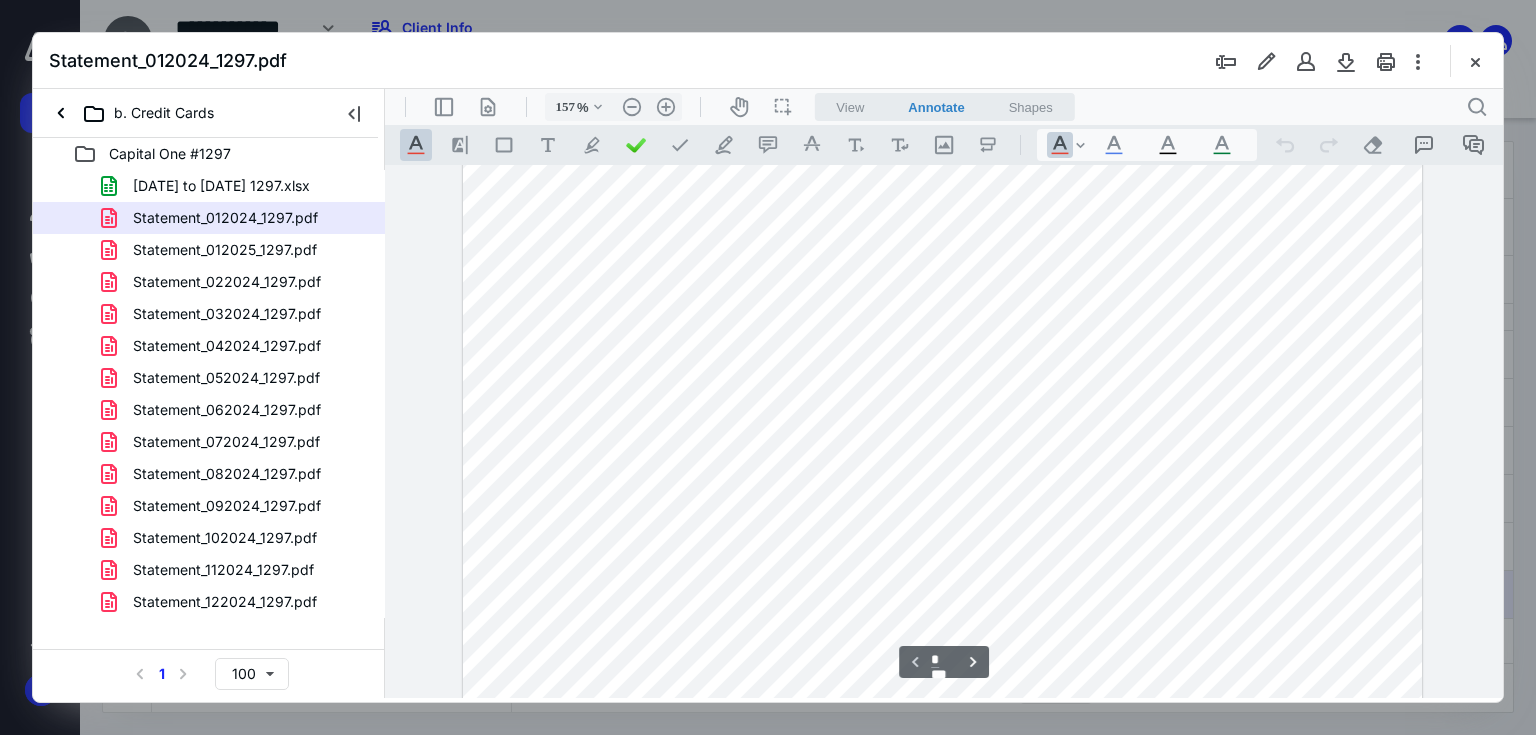 scroll, scrollTop: 0, scrollLeft: 0, axis: both 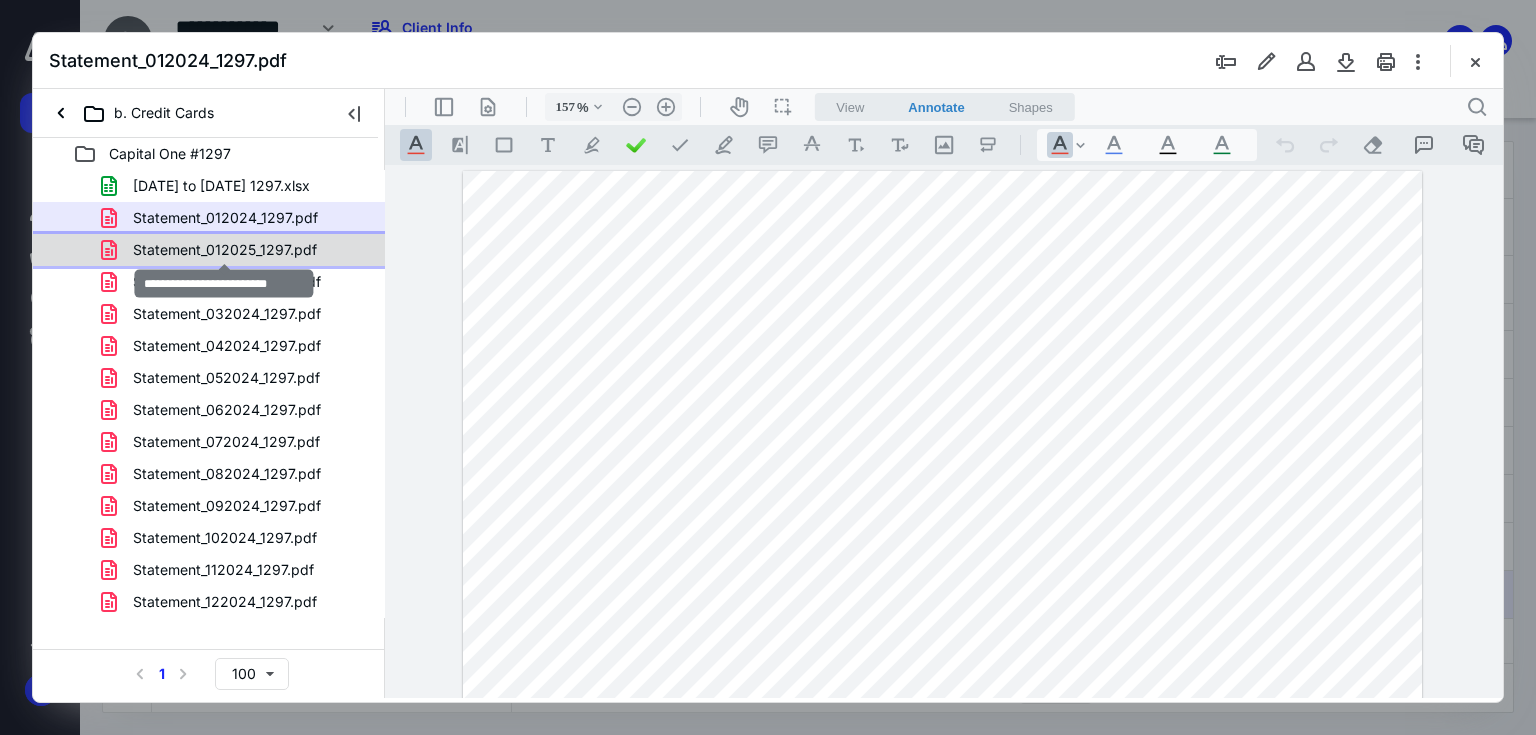 click on "Statement_012025_1297.pdf" at bounding box center [225, 250] 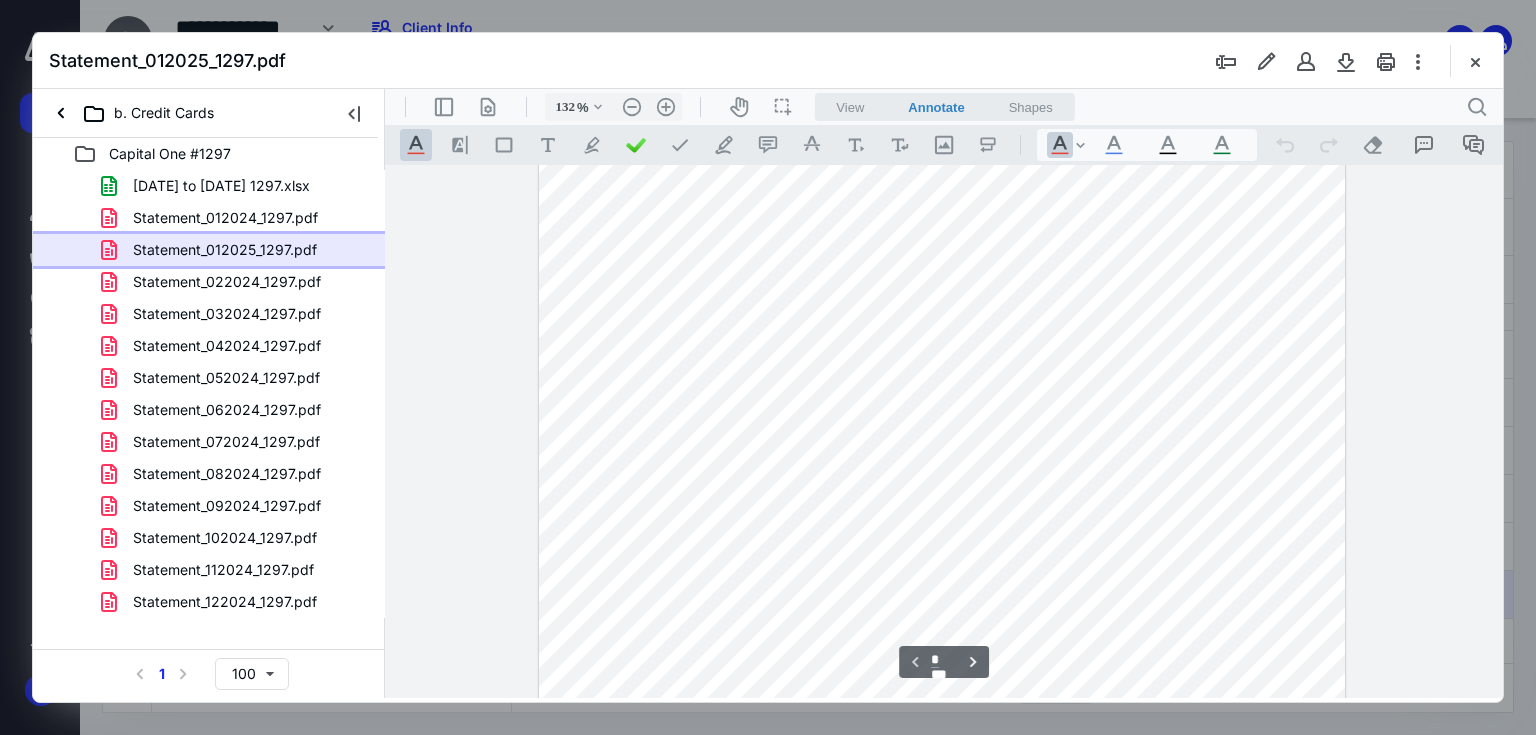 scroll, scrollTop: 0, scrollLeft: 0, axis: both 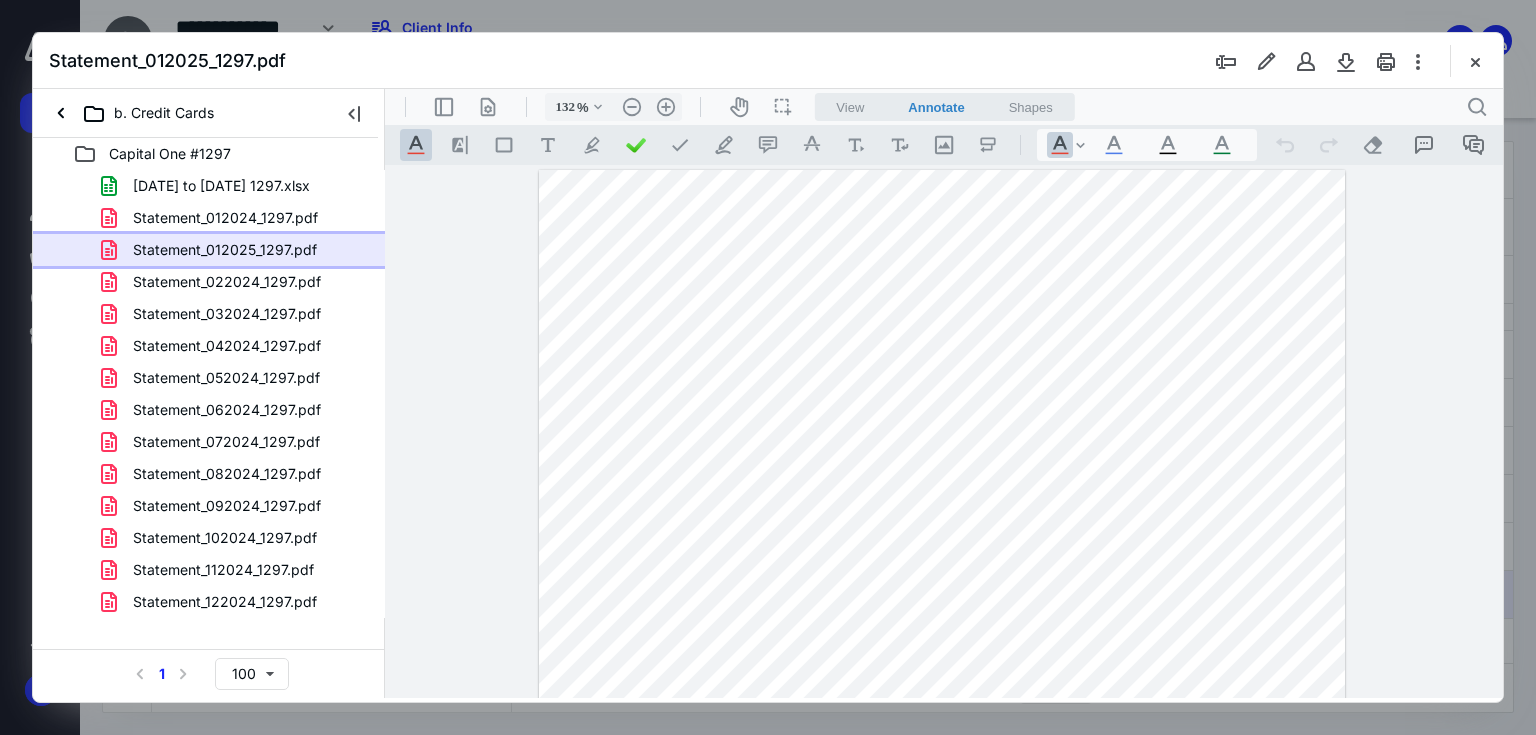 type on "157" 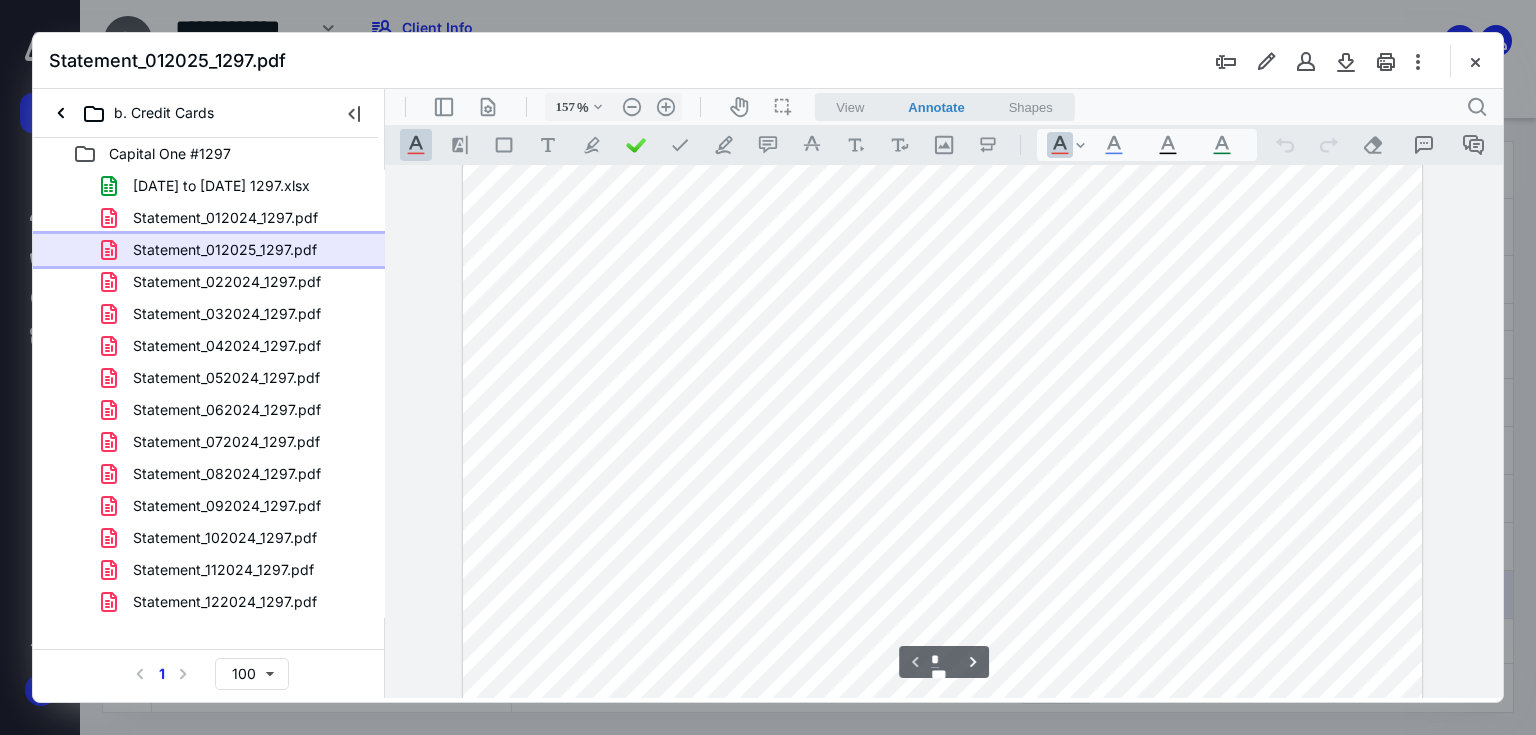 scroll, scrollTop: 0, scrollLeft: 0, axis: both 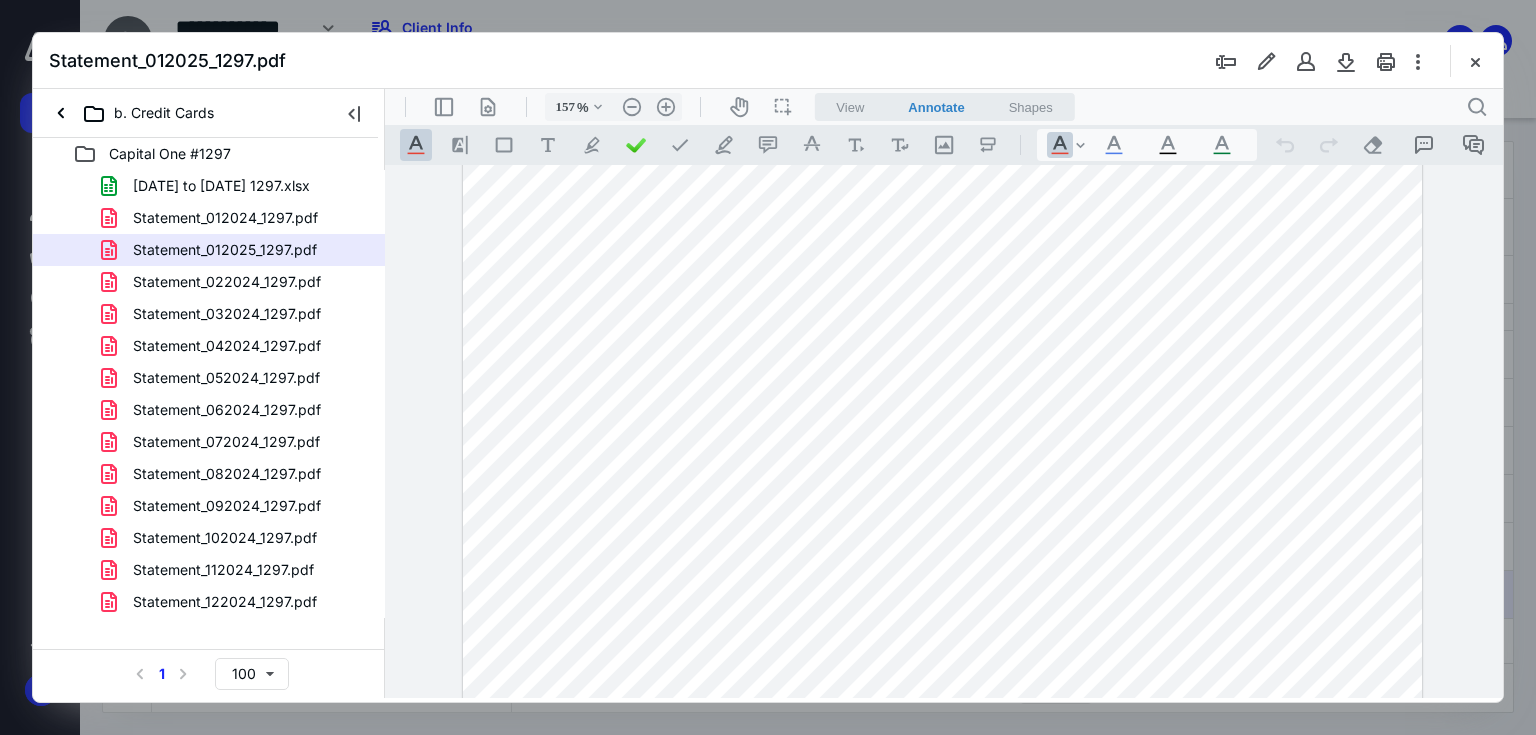 click at bounding box center (942, 552) 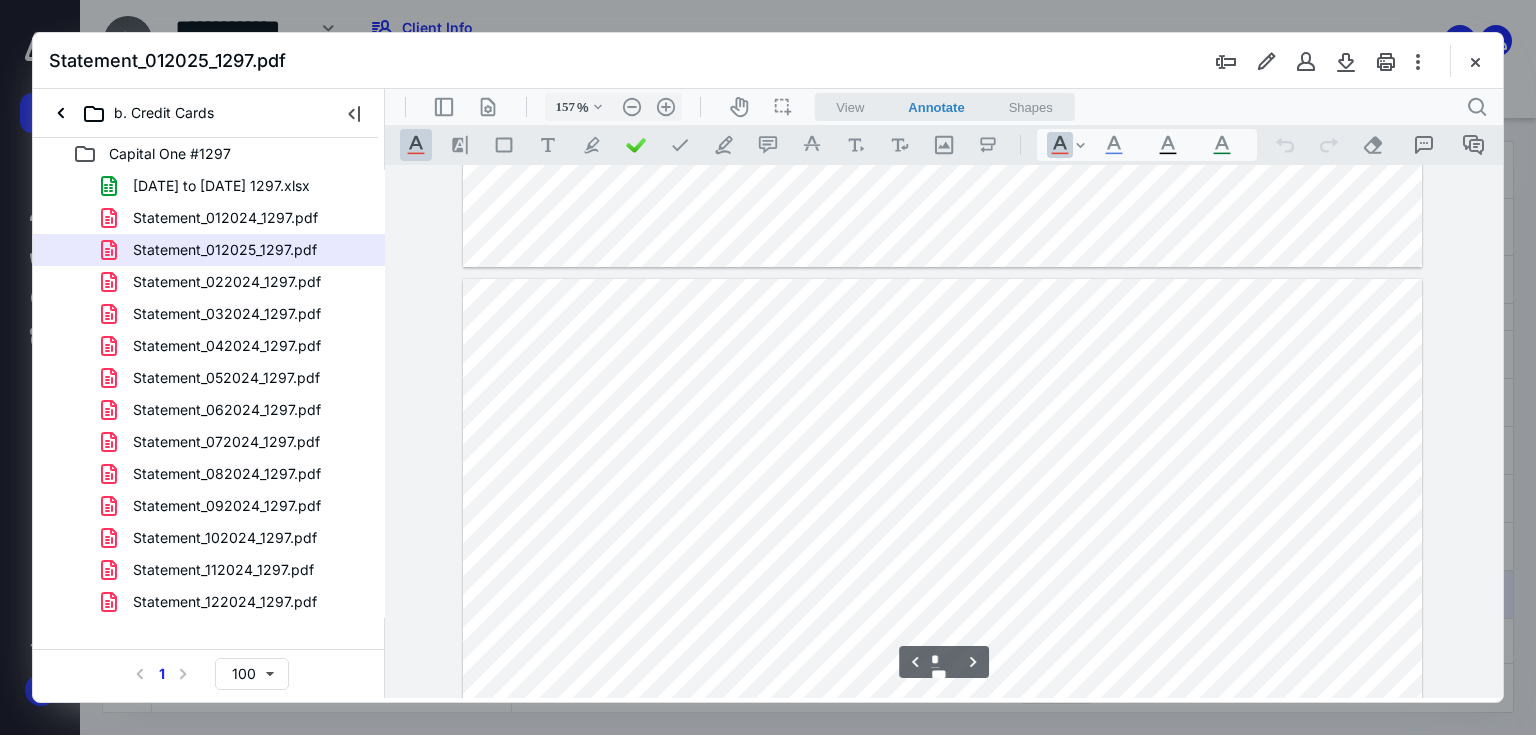 scroll, scrollTop: 2558, scrollLeft: 0, axis: vertical 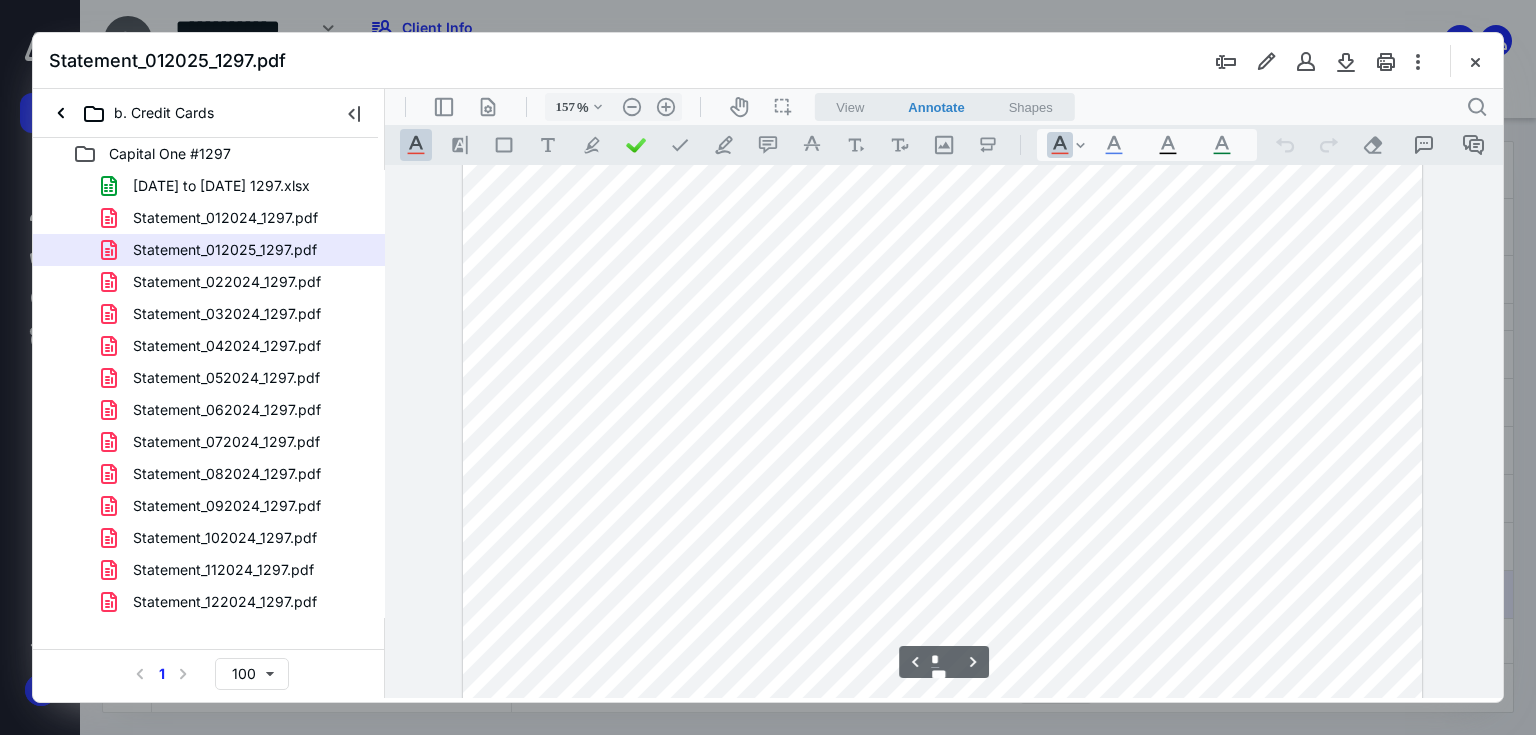 type on "*" 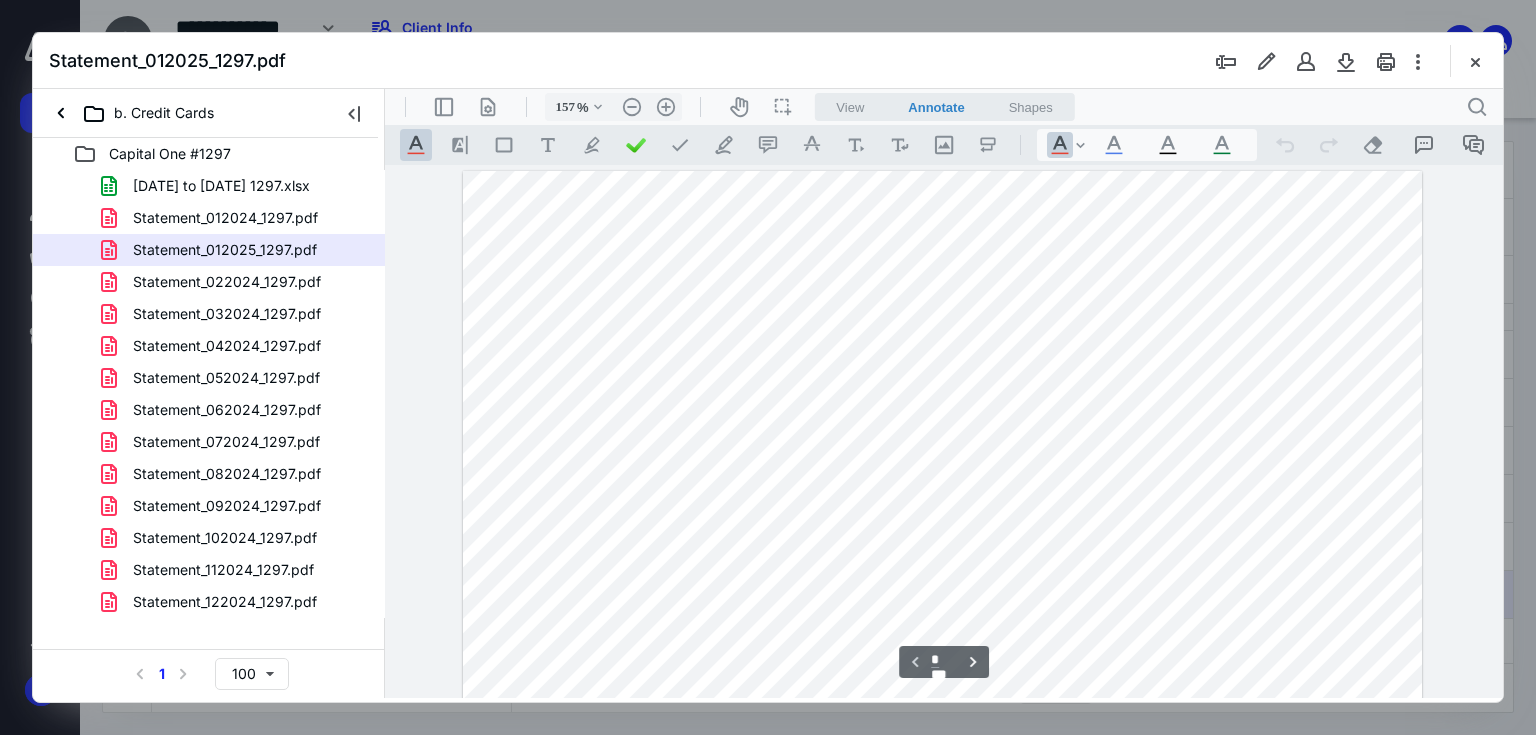 scroll, scrollTop: 0, scrollLeft: 0, axis: both 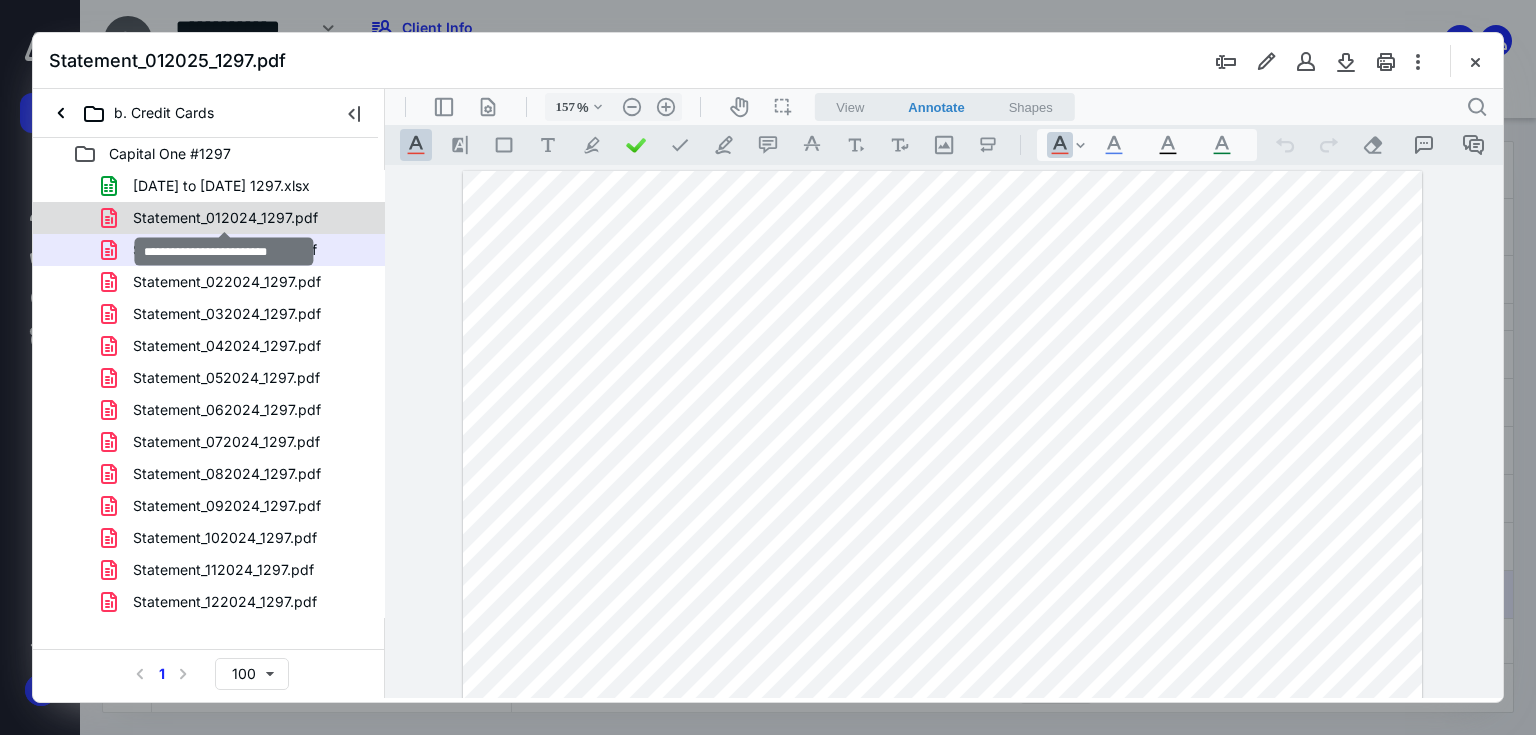 click on "Statement_012024_1297.pdf" at bounding box center [225, 218] 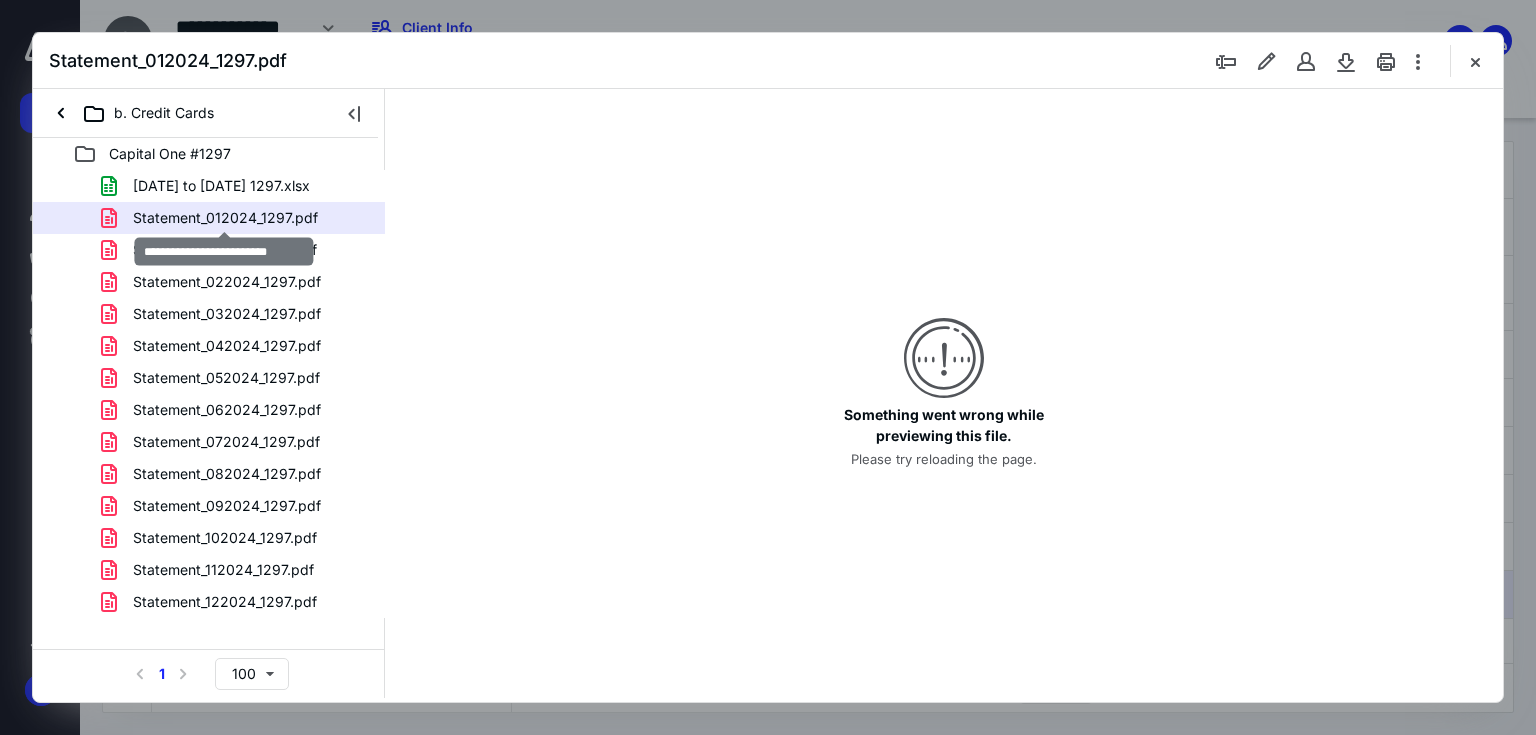 click on "Statement_012024_1297.pdf" at bounding box center [225, 218] 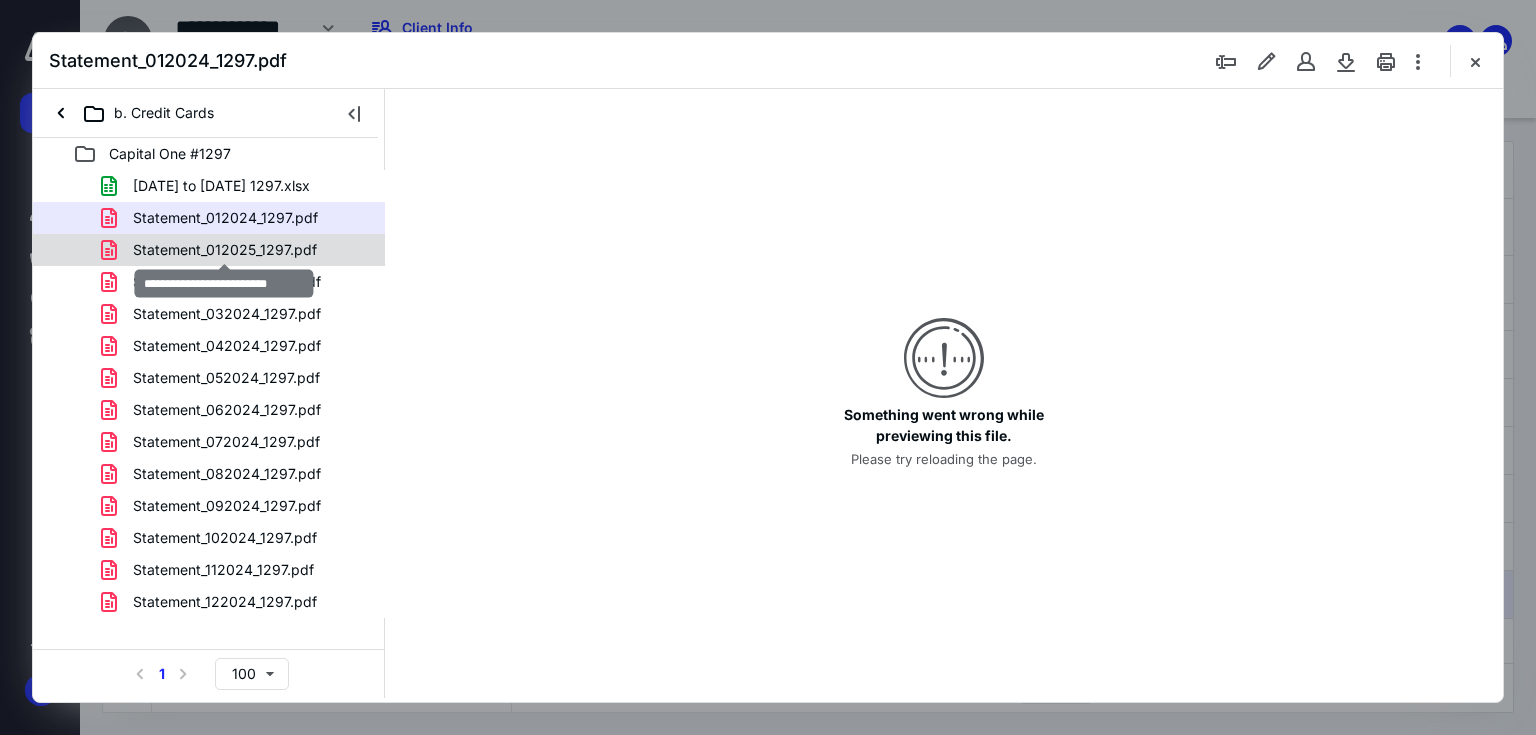 click on "Statement_012025_1297.pdf" at bounding box center (225, 250) 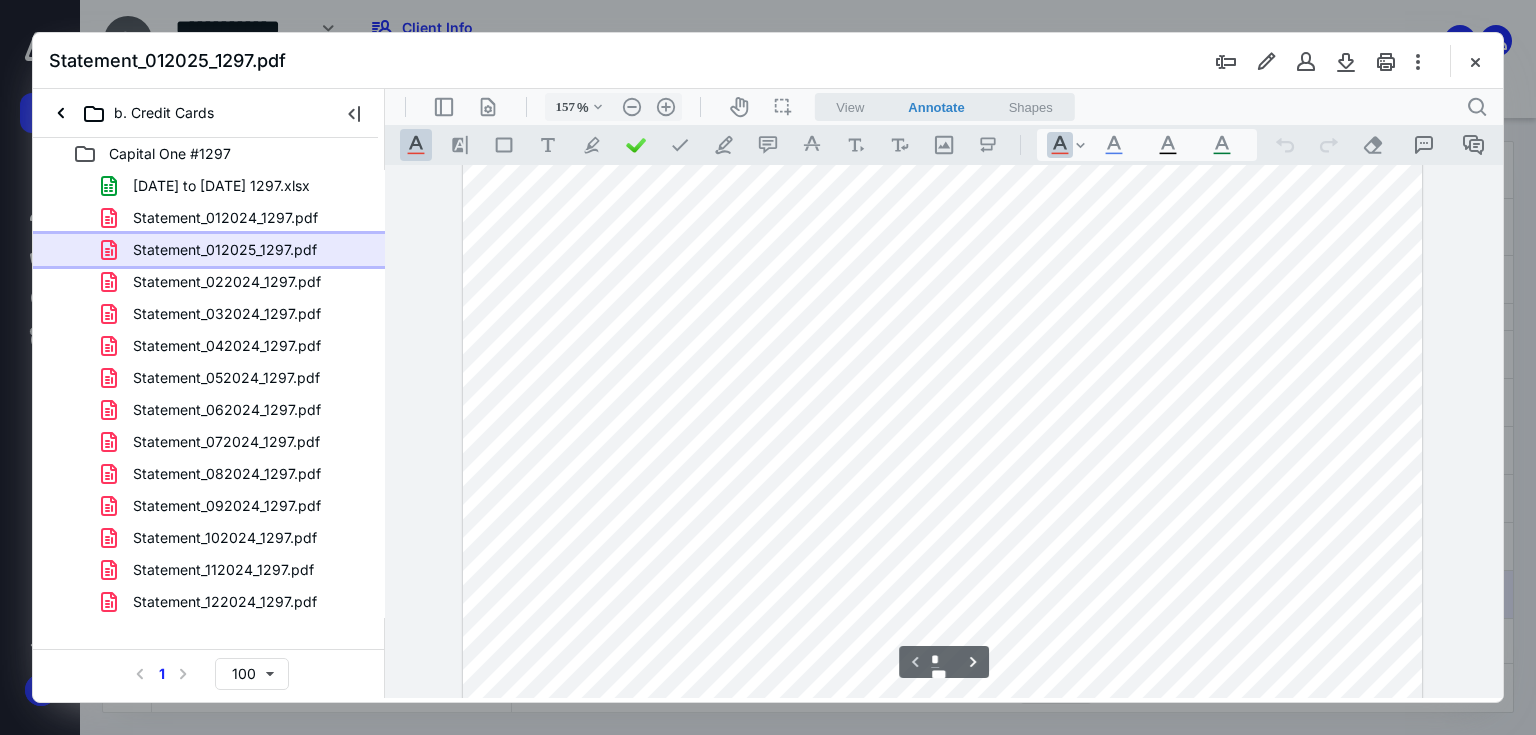 scroll, scrollTop: 0, scrollLeft: 0, axis: both 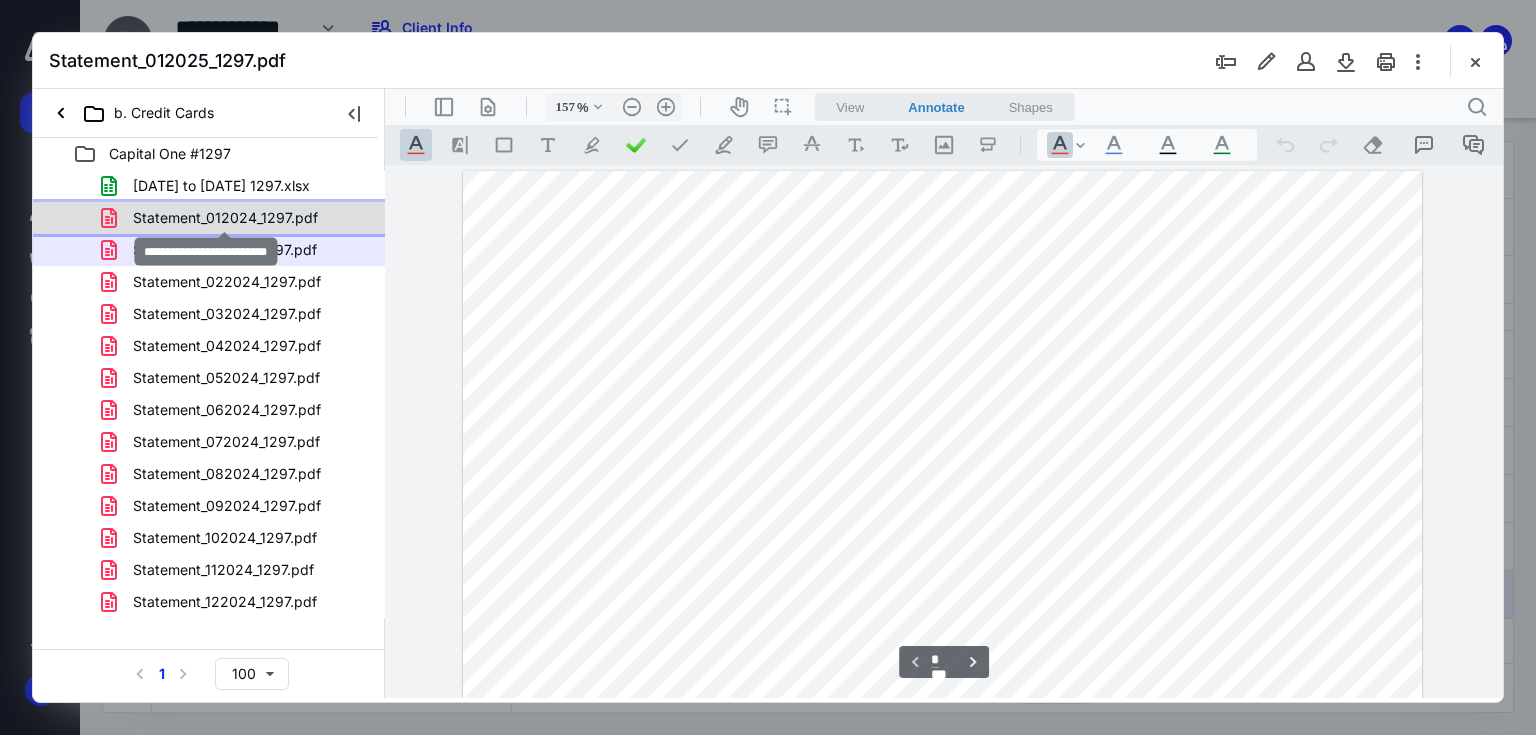 click on "Statement_012024_1297.pdf" at bounding box center [225, 218] 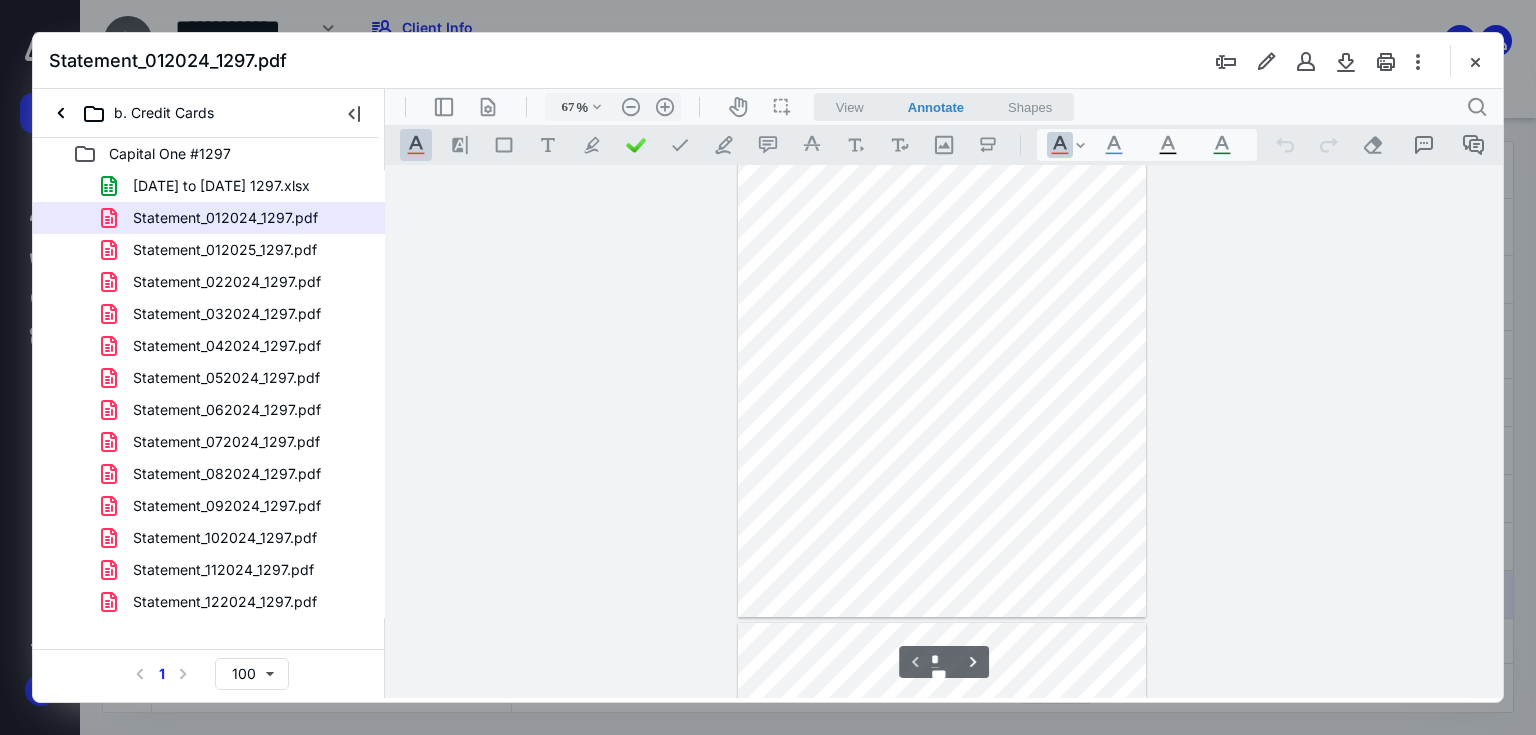 scroll, scrollTop: 0, scrollLeft: 0, axis: both 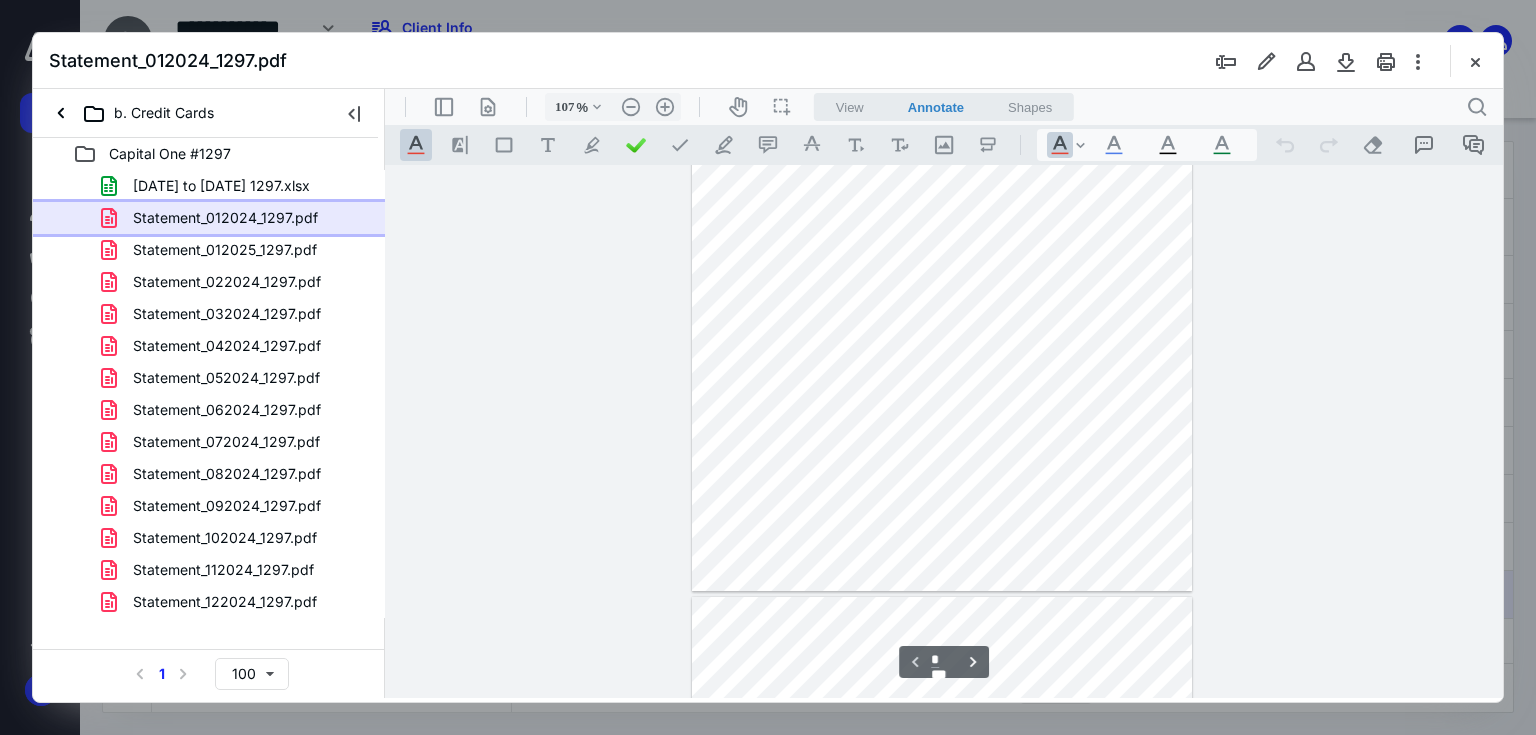 type on "132" 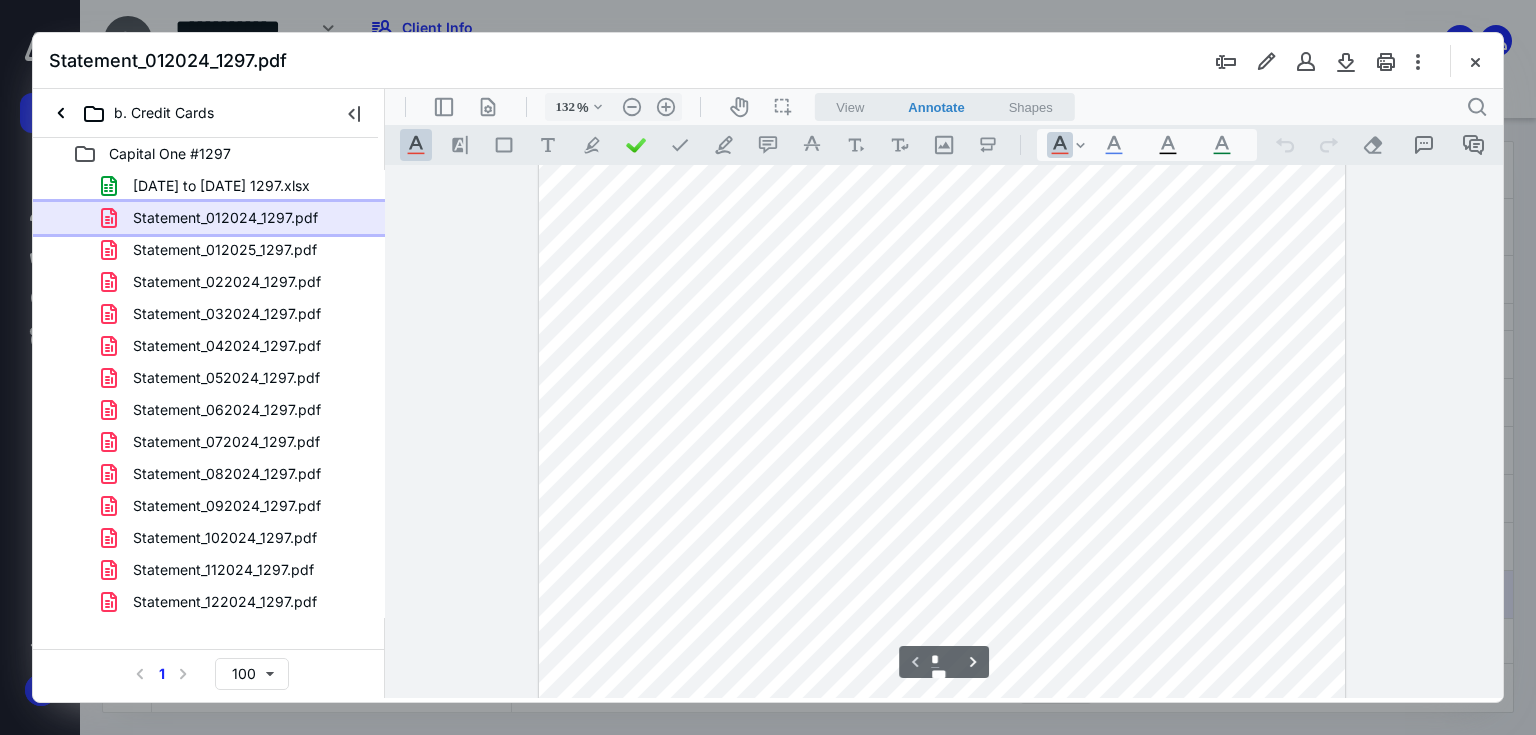 scroll, scrollTop: 320, scrollLeft: 0, axis: vertical 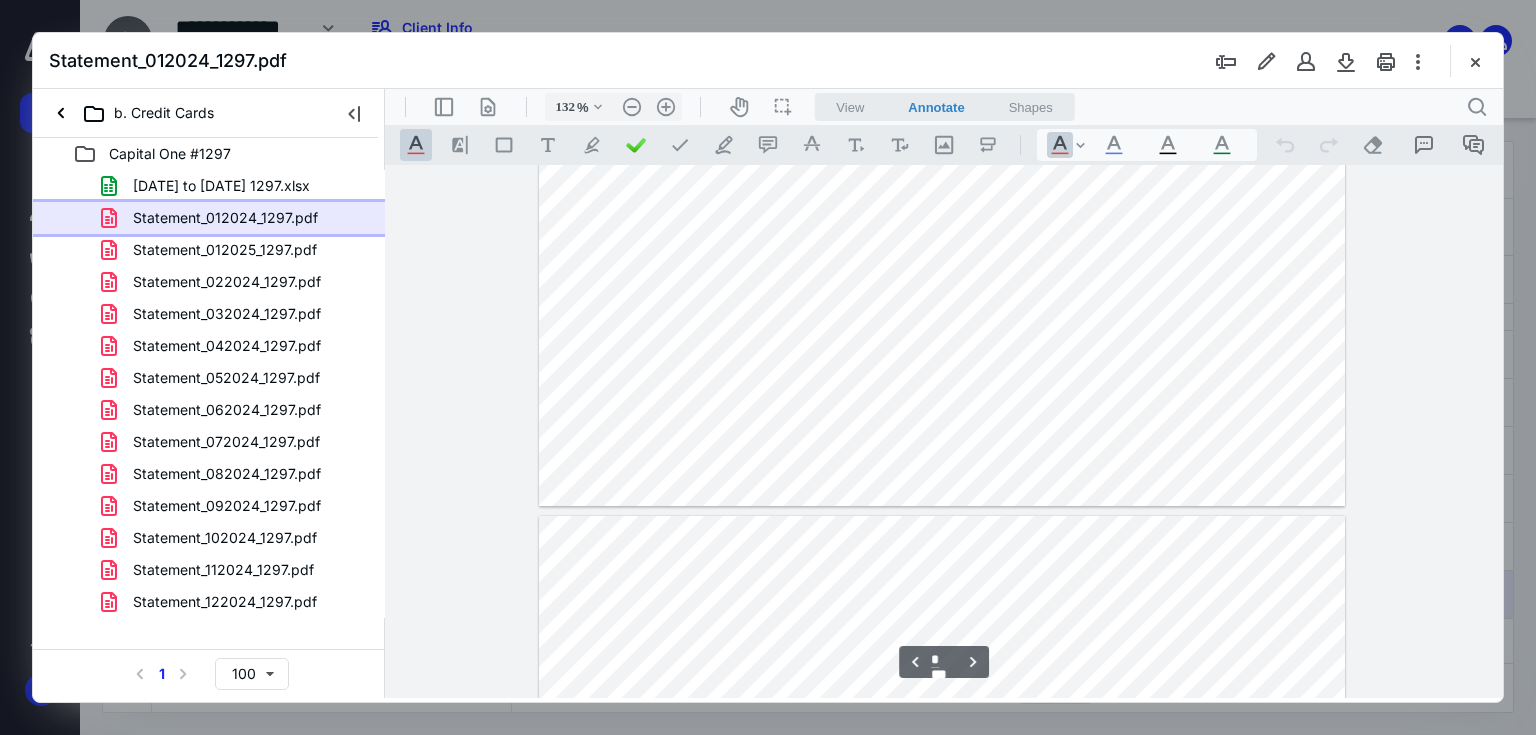 type on "*" 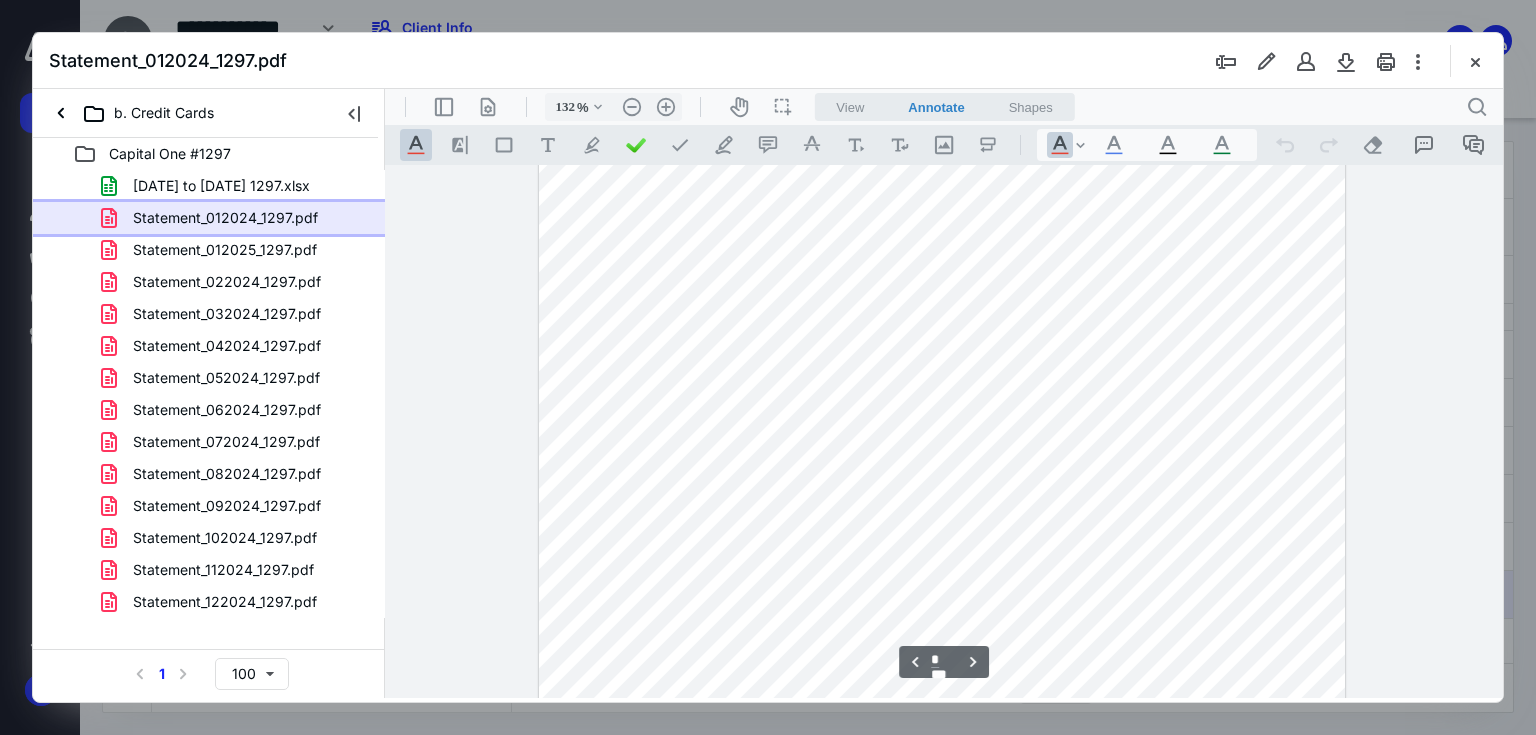 scroll, scrollTop: 2240, scrollLeft: 0, axis: vertical 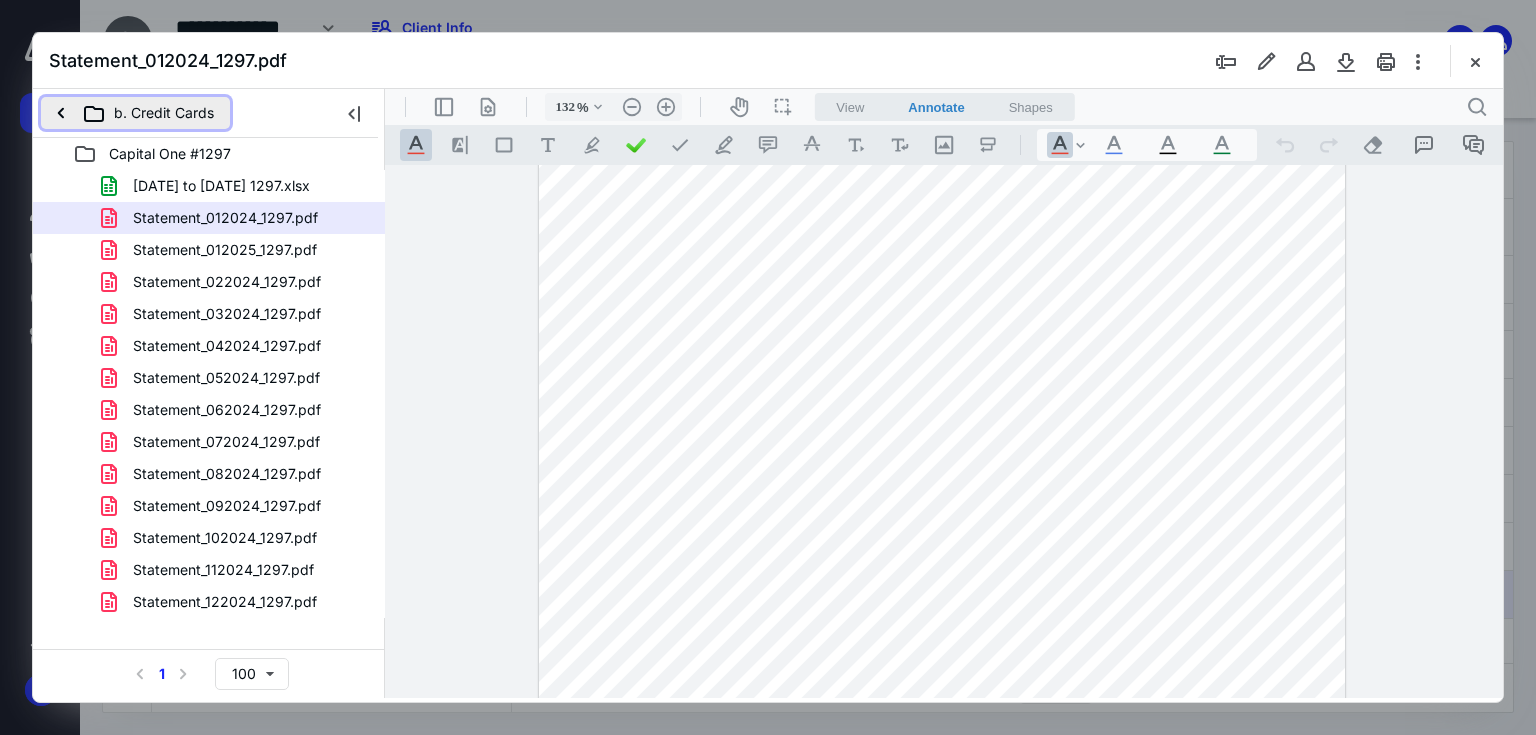 click on "b. Credit Cards" at bounding box center [135, 113] 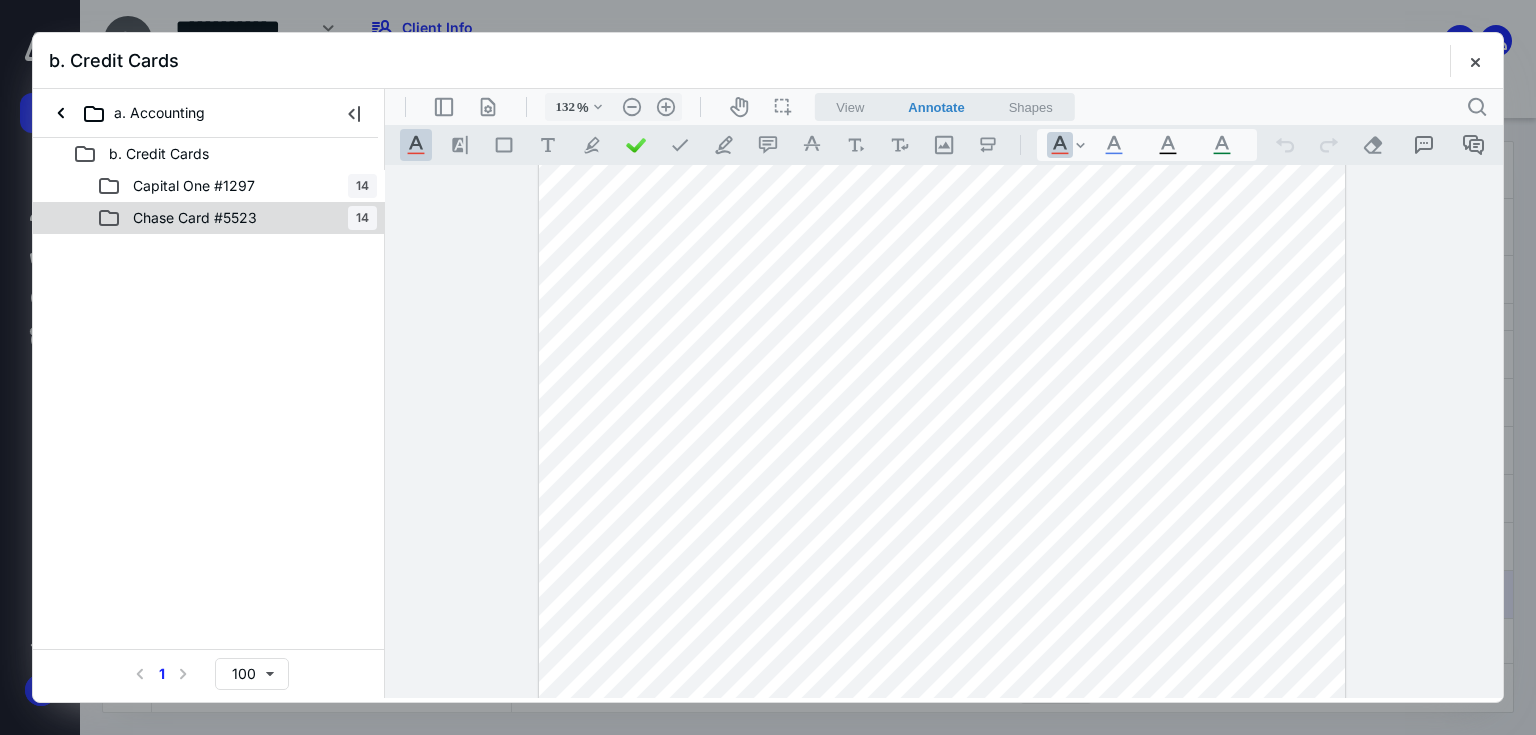click on "Chase Card #5523 14" at bounding box center [237, 218] 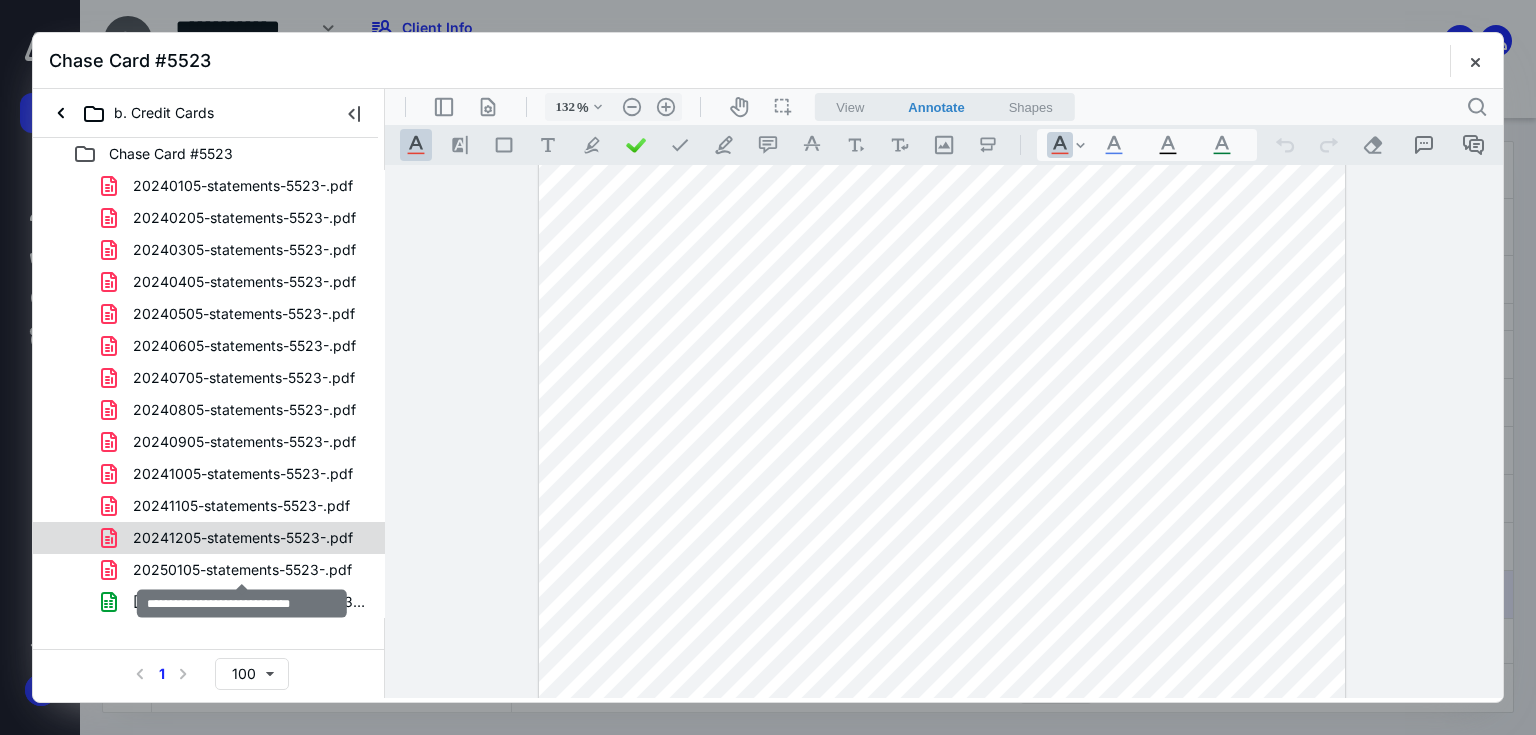 click on "20250105-statements-5523-.pdf" at bounding box center [242, 570] 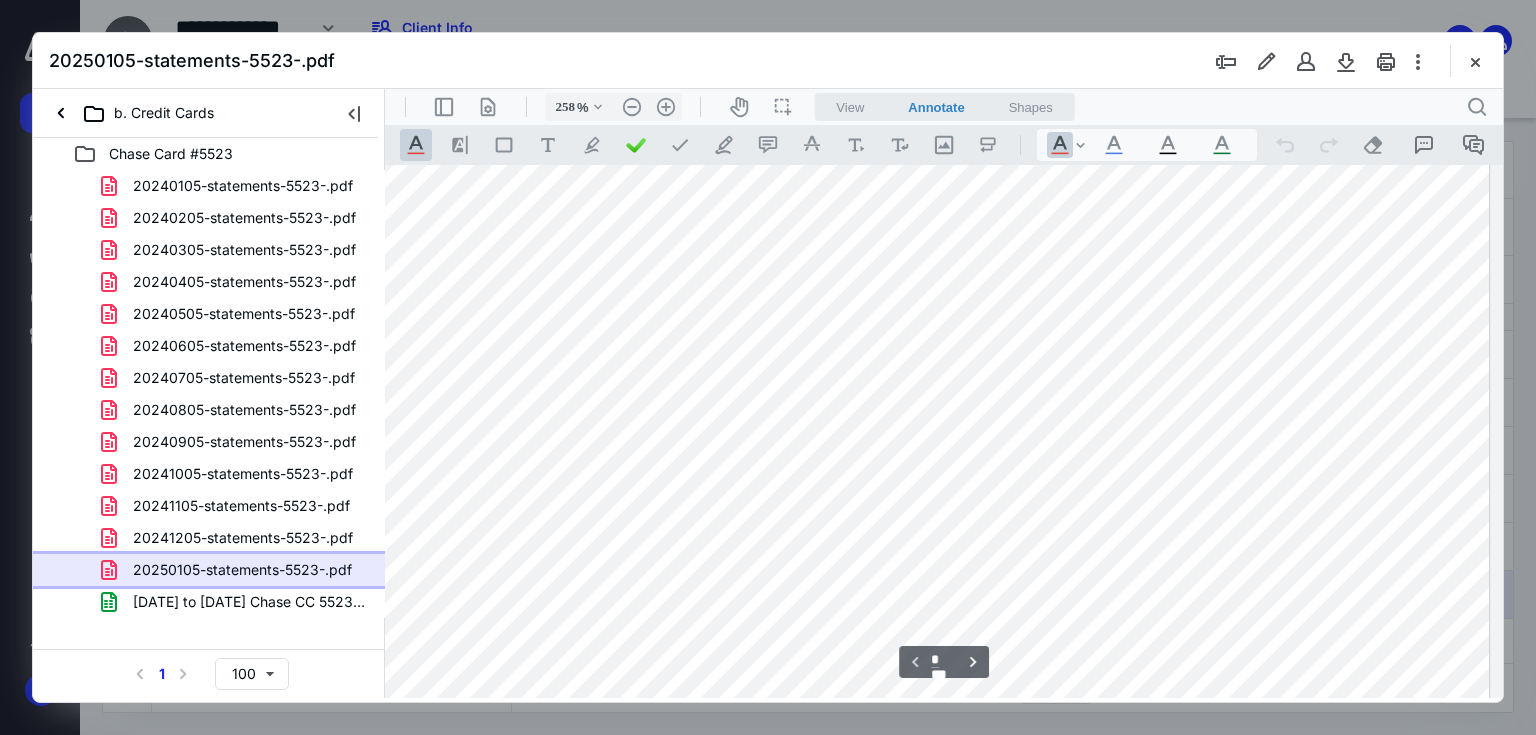 scroll, scrollTop: 1716, scrollLeft: 132, axis: both 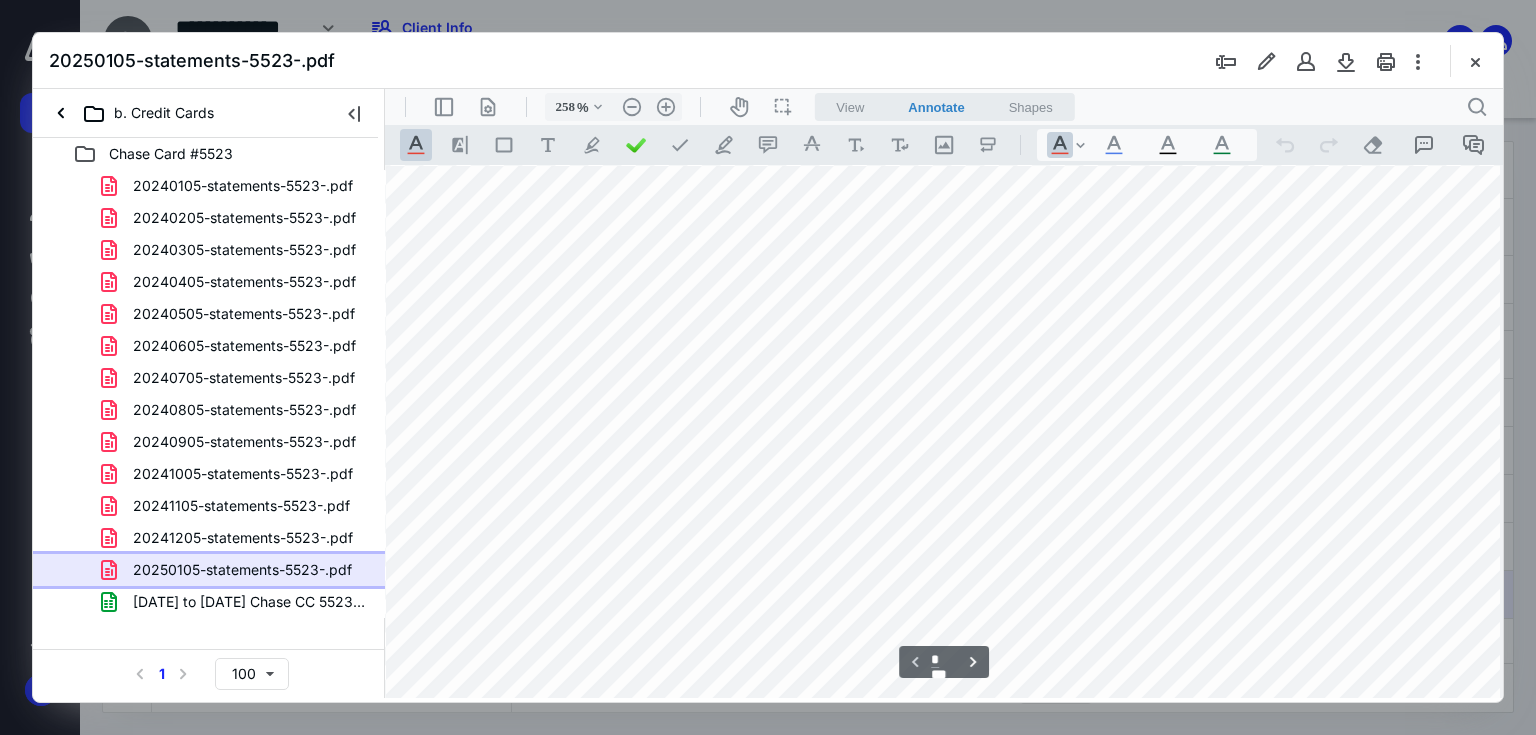 type on "158" 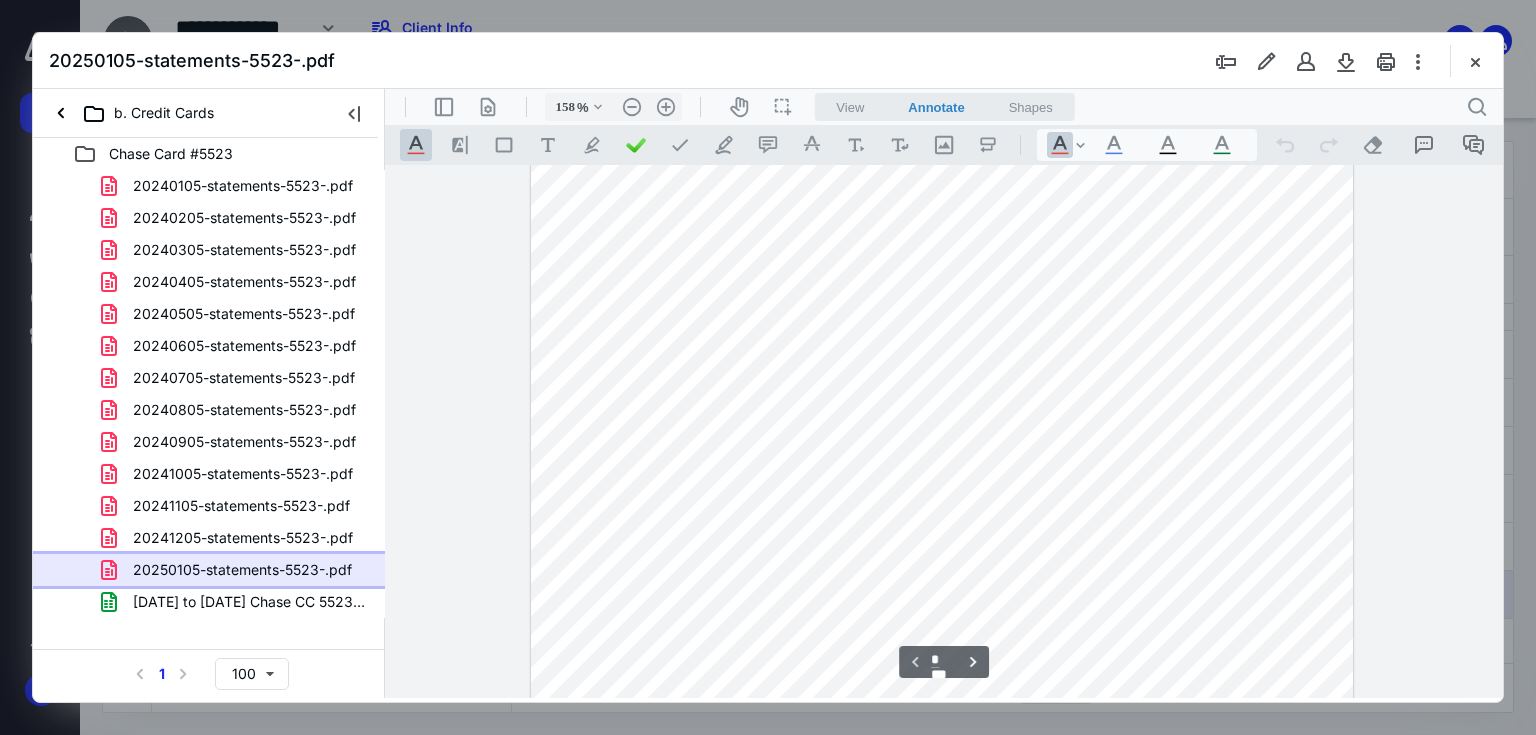 scroll, scrollTop: 266, scrollLeft: 0, axis: vertical 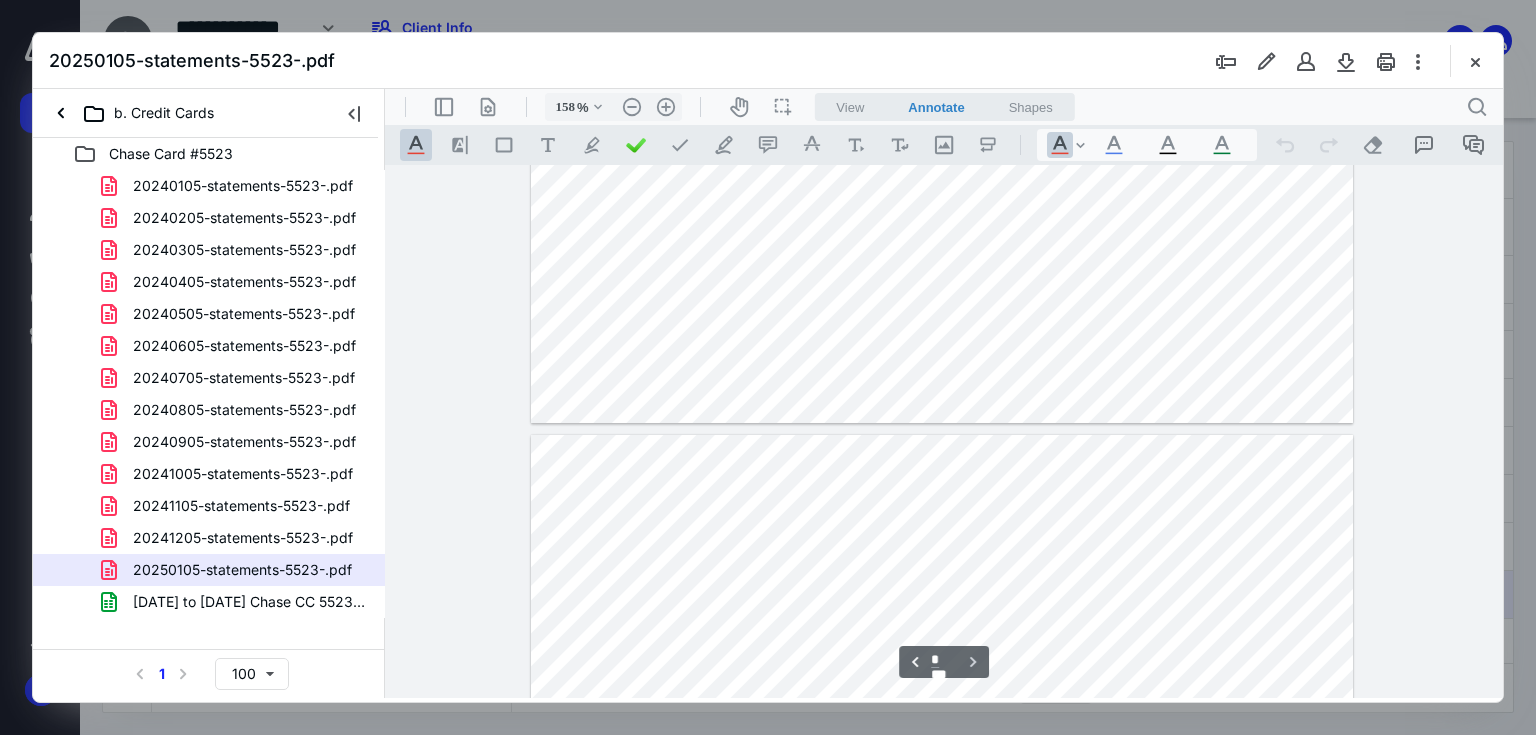 type on "*" 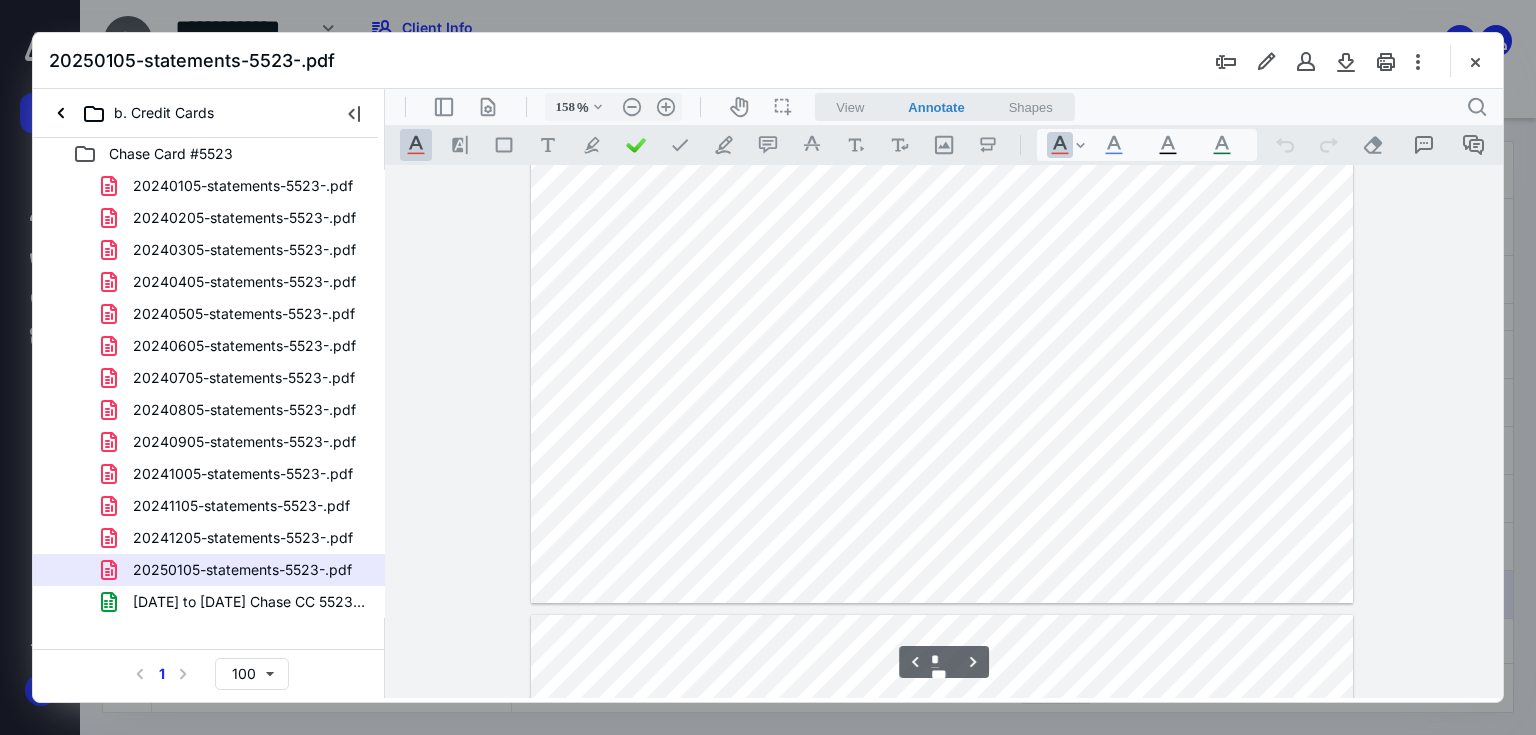 scroll, scrollTop: 4320, scrollLeft: 0, axis: vertical 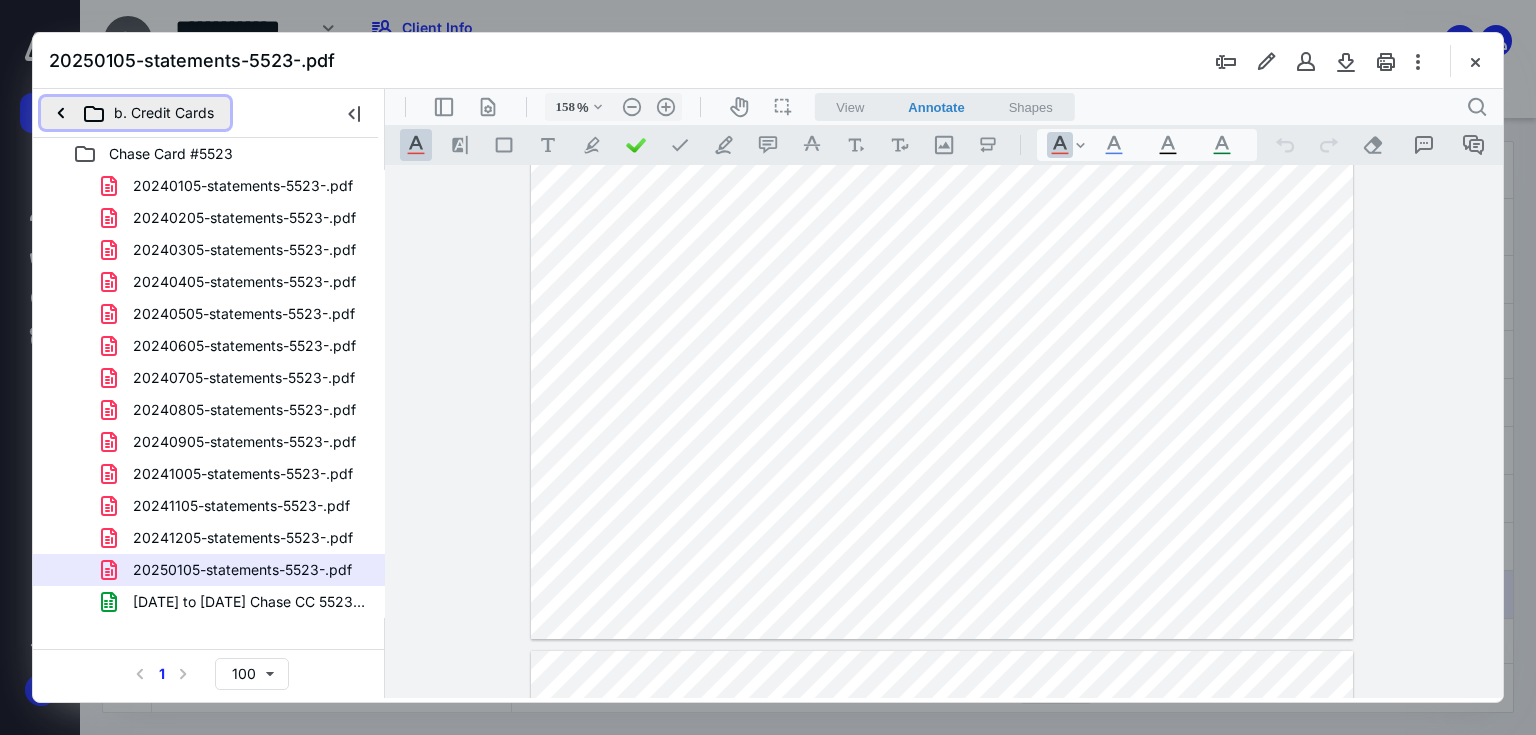 click on "b. Credit Cards" at bounding box center (135, 113) 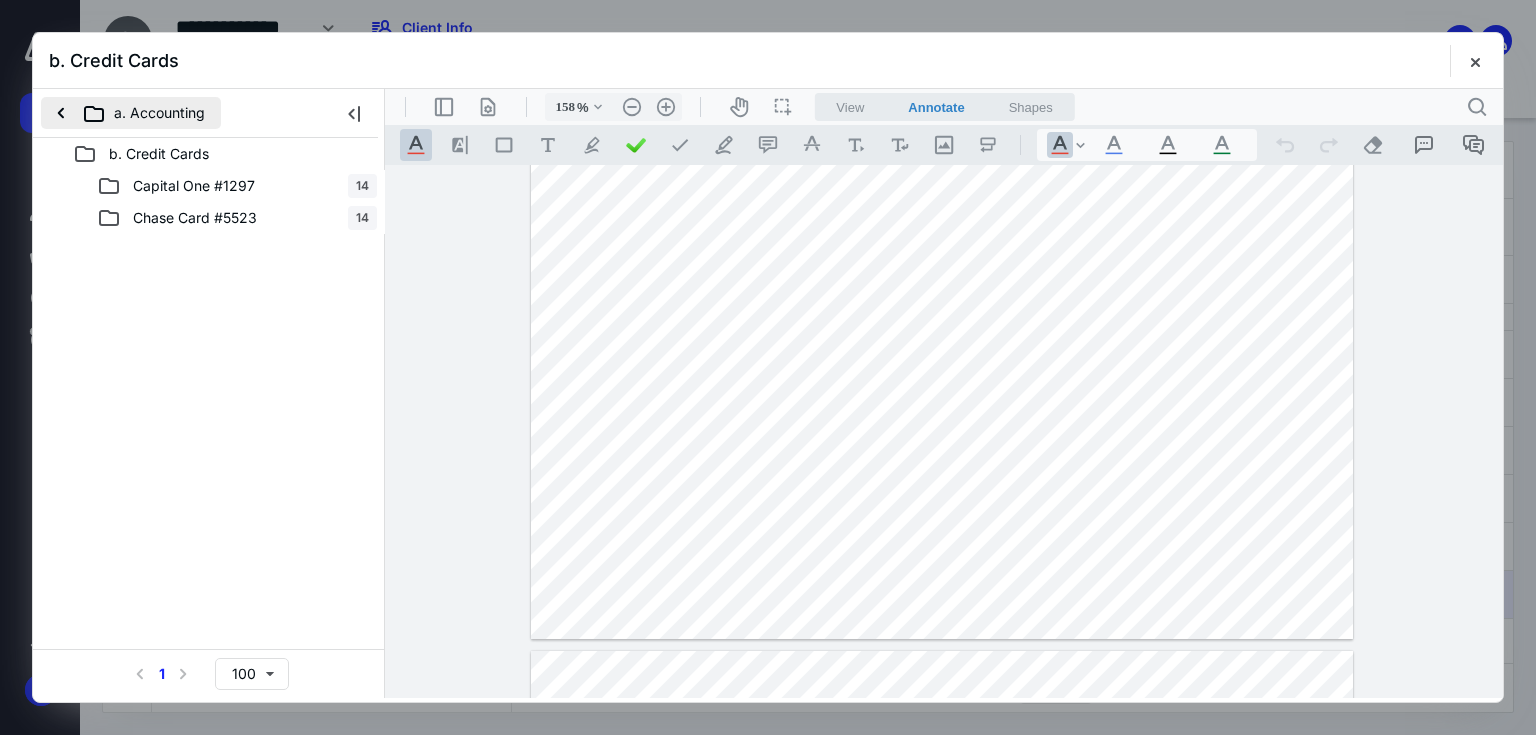click on "a. Accounting" at bounding box center [131, 113] 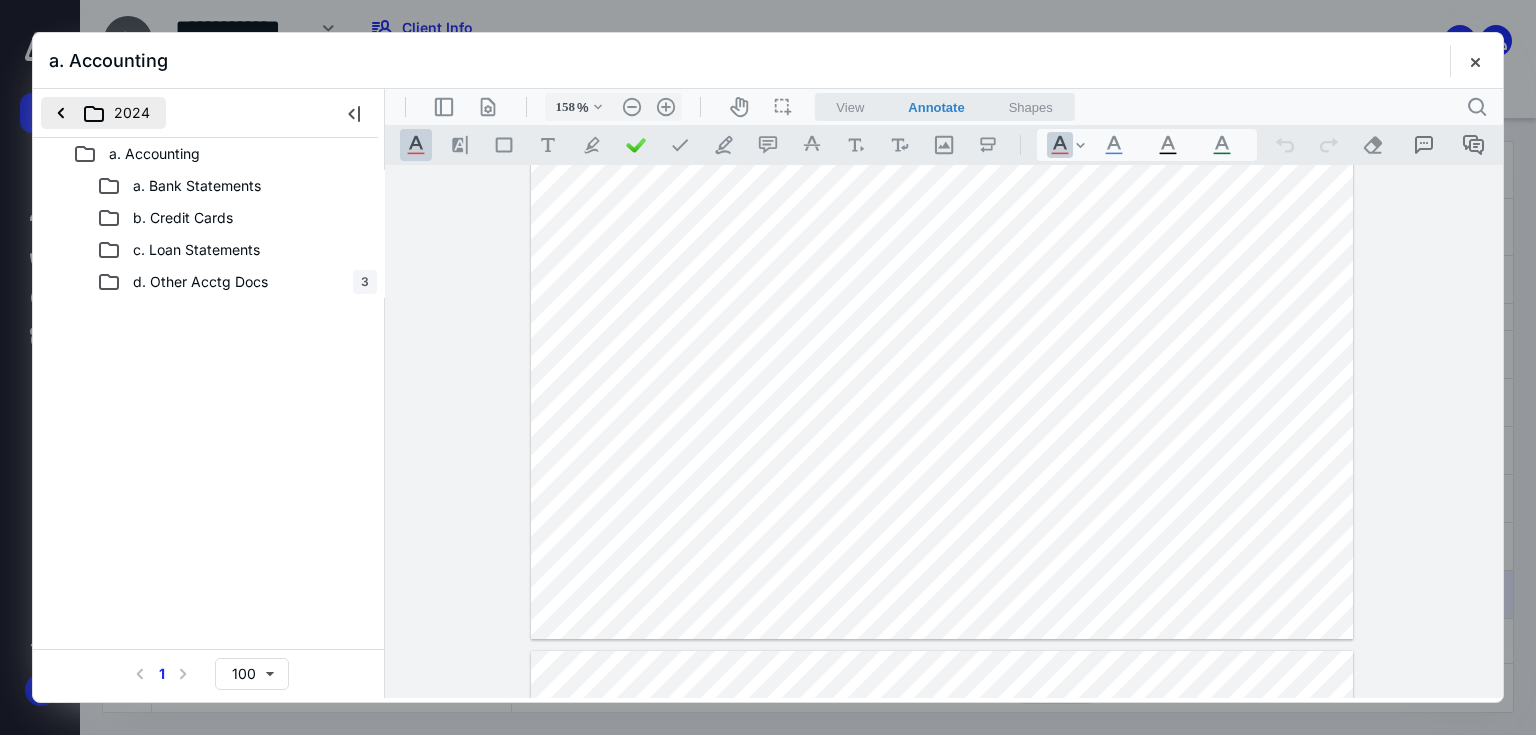 click on "2024" at bounding box center [103, 113] 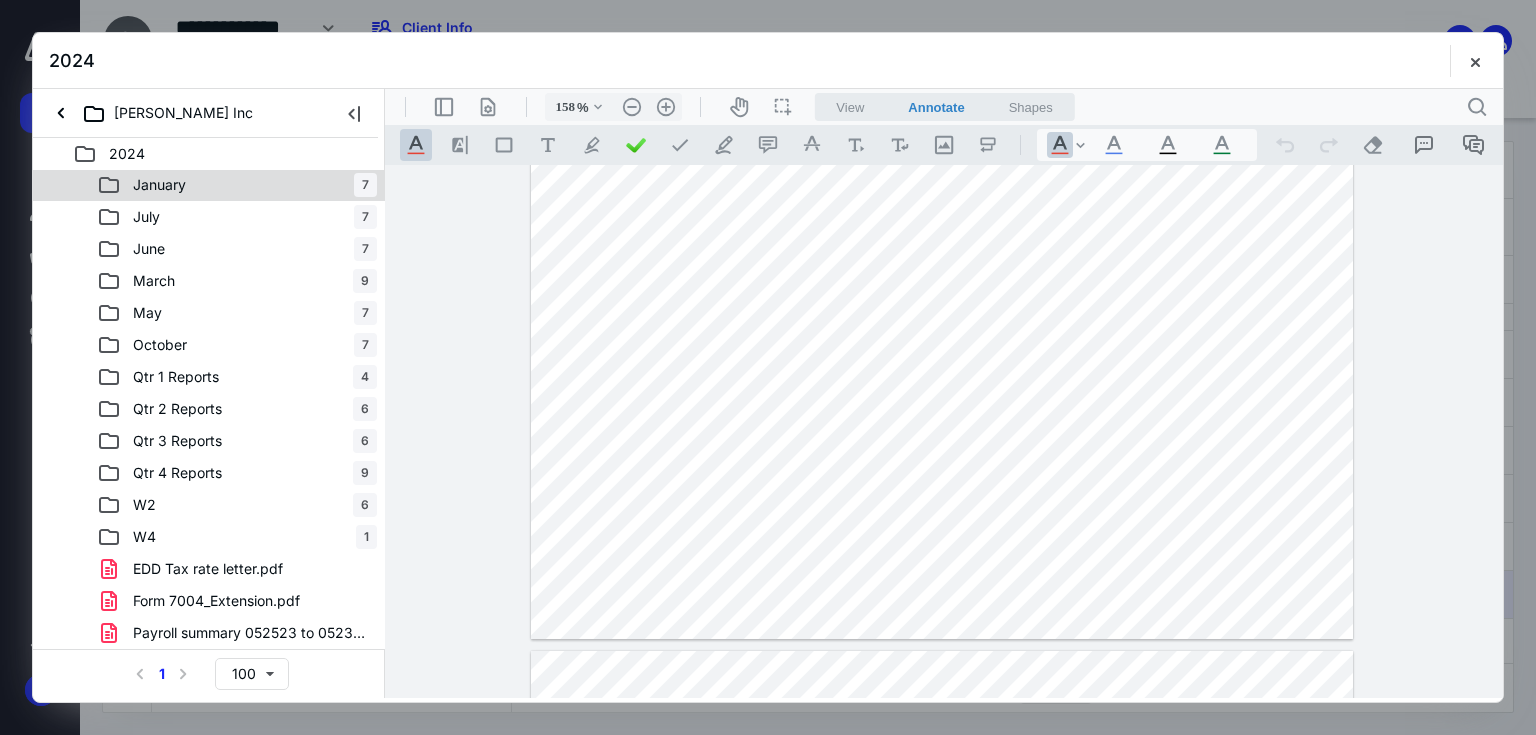 scroll, scrollTop: 256, scrollLeft: 0, axis: vertical 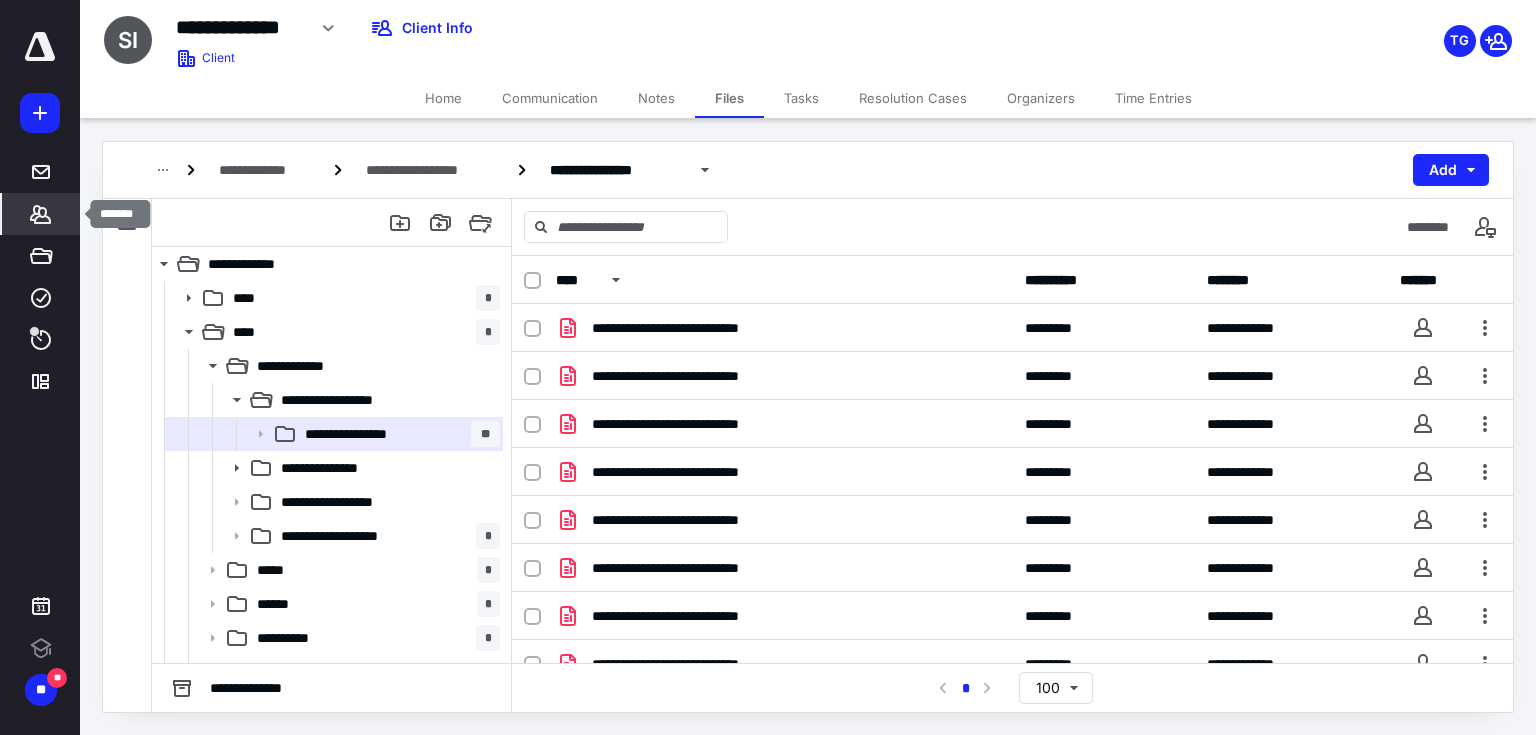 click 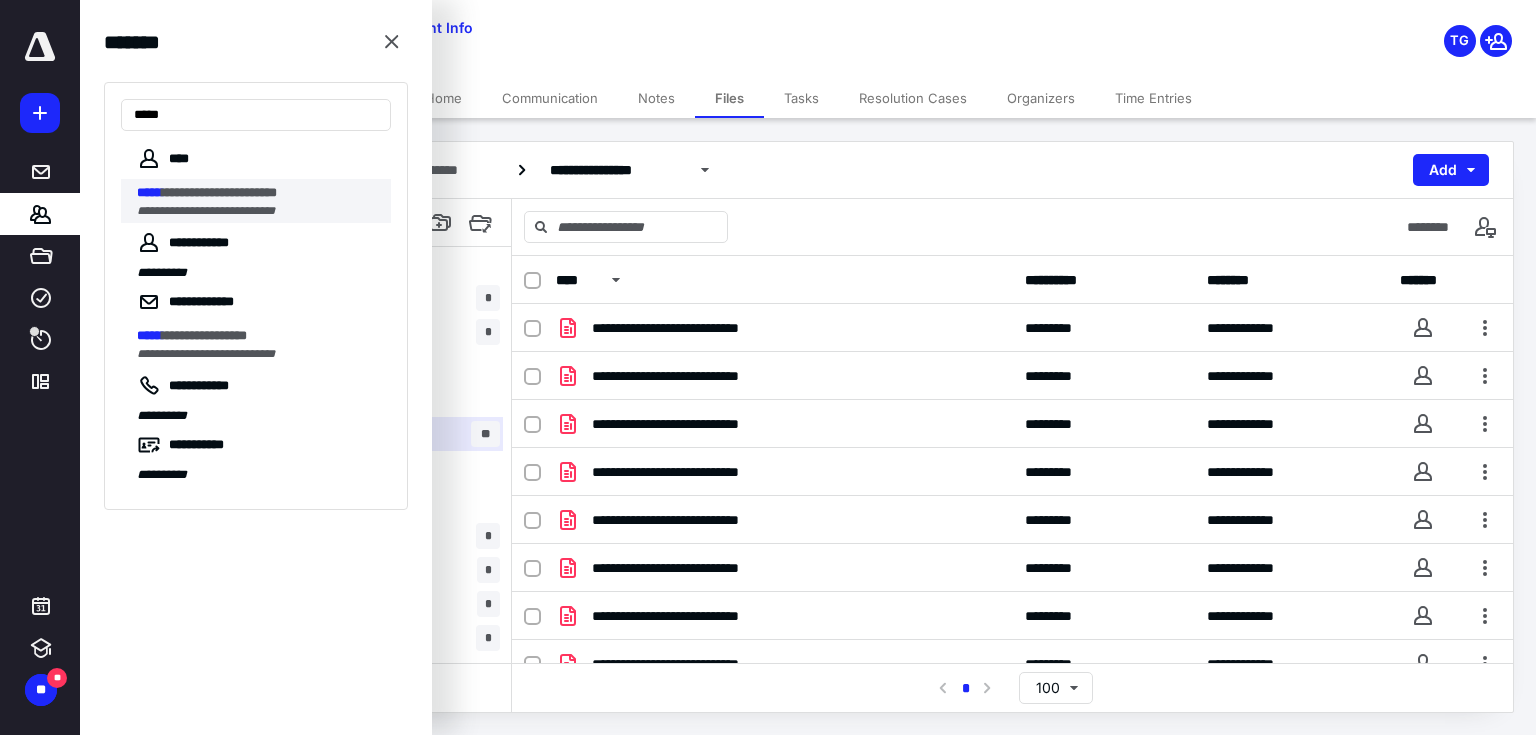 type on "*****" 